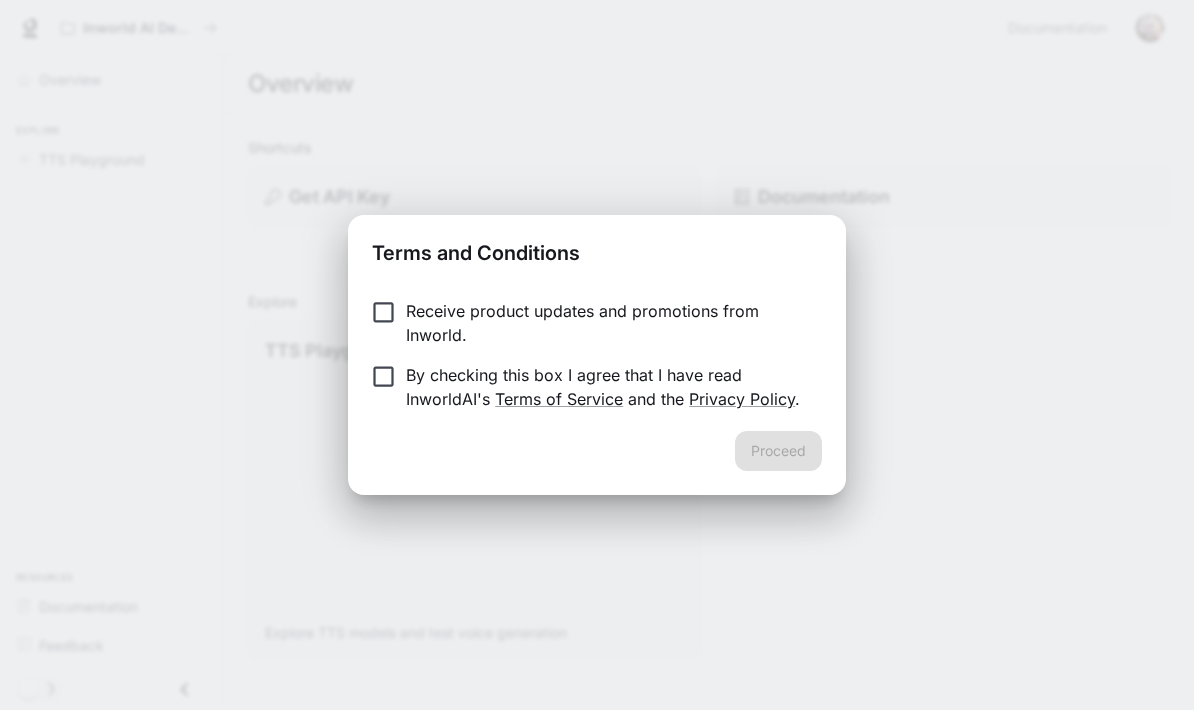 scroll, scrollTop: 0, scrollLeft: 0, axis: both 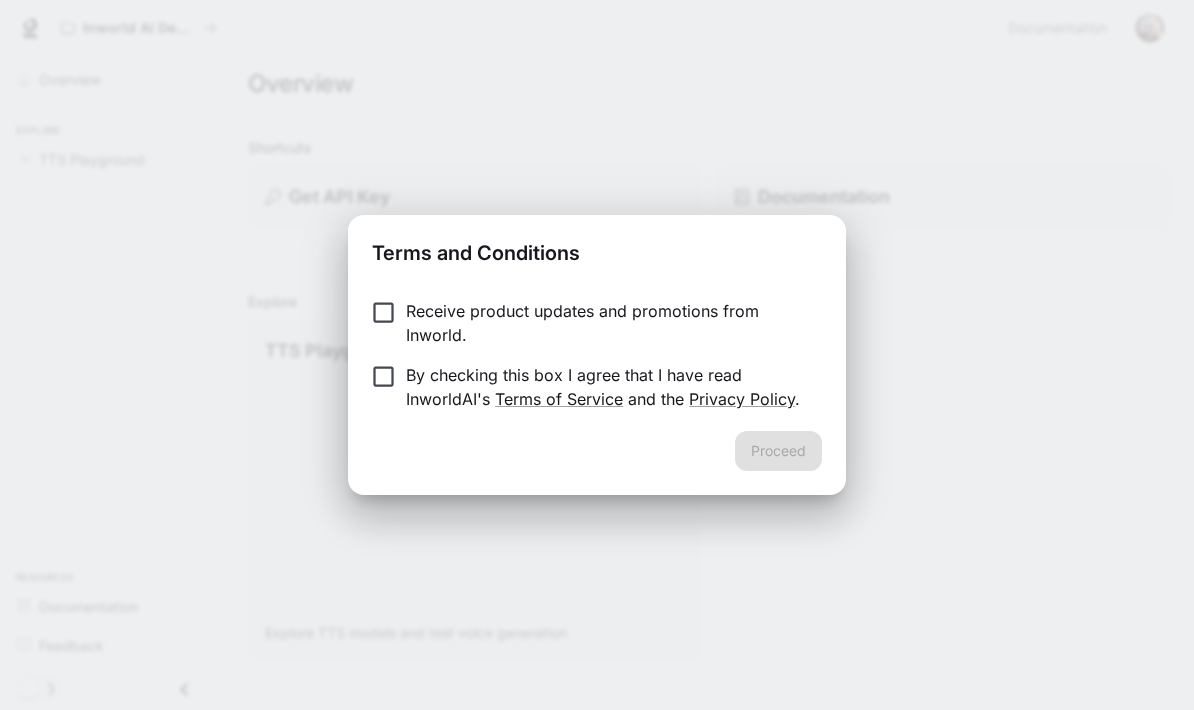 click on "Receive product updates and promotions from Inworld." at bounding box center [606, 323] 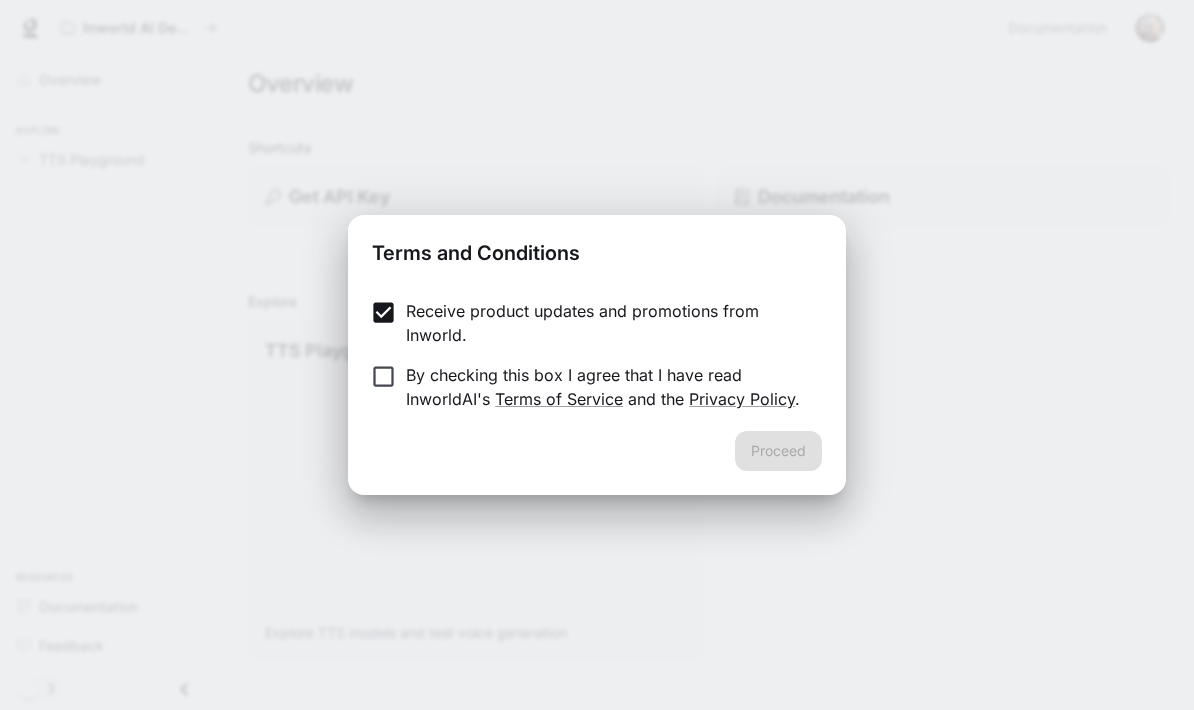 click on "Privacy Policy" at bounding box center [742, 399] 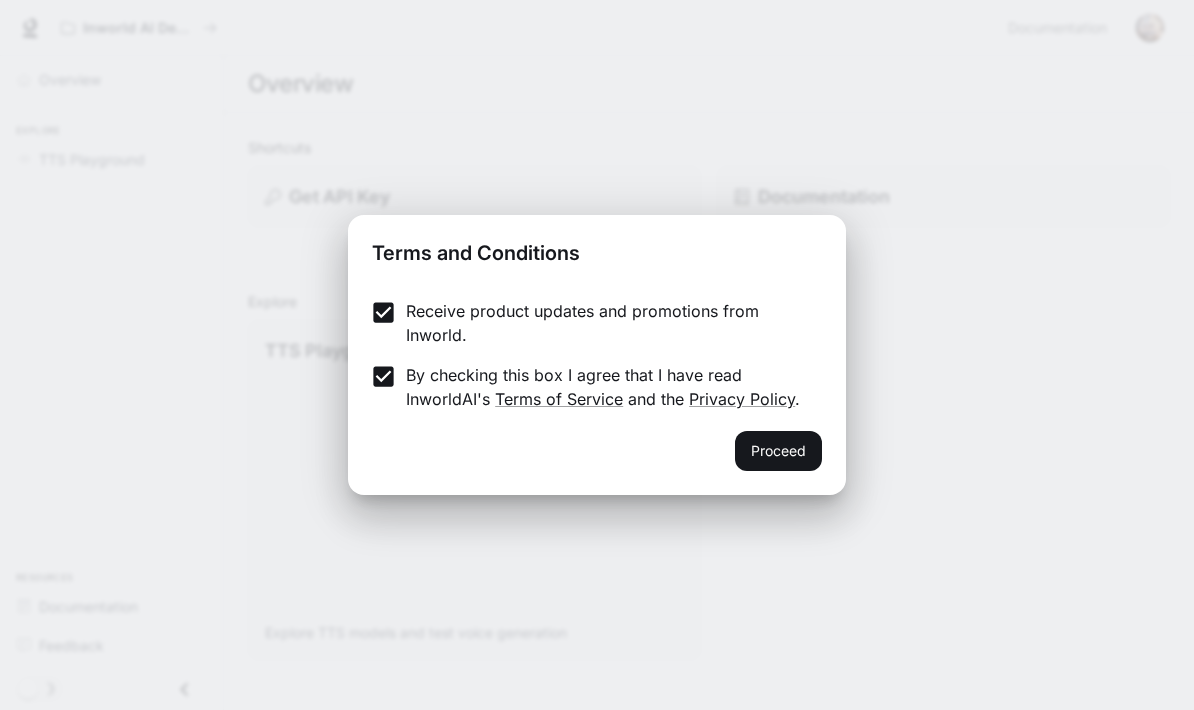 click on "Proceed" at bounding box center [778, 451] 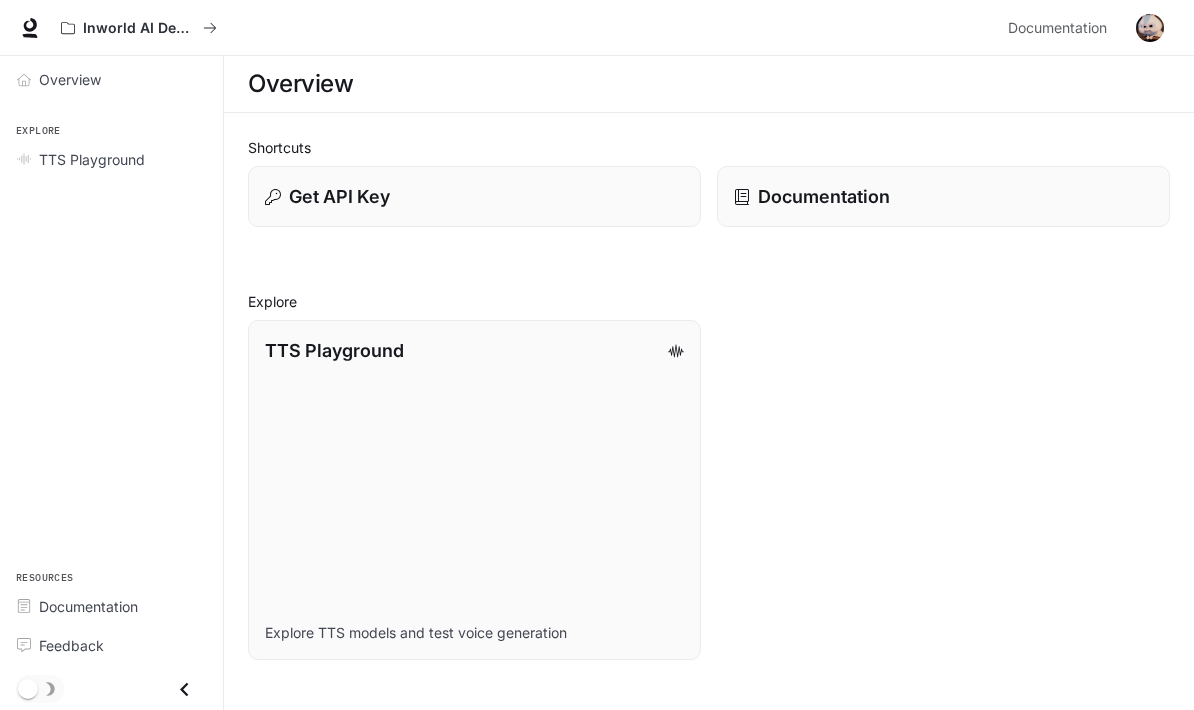 scroll, scrollTop: 80, scrollLeft: 0, axis: vertical 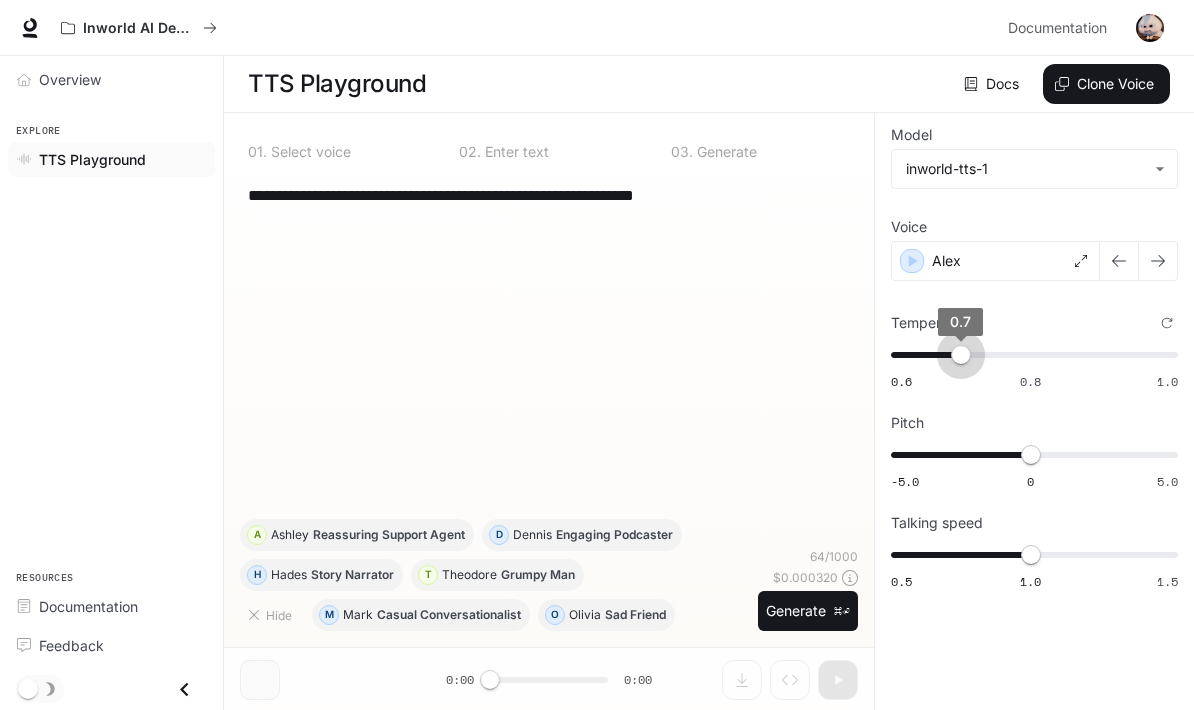 type on "****" 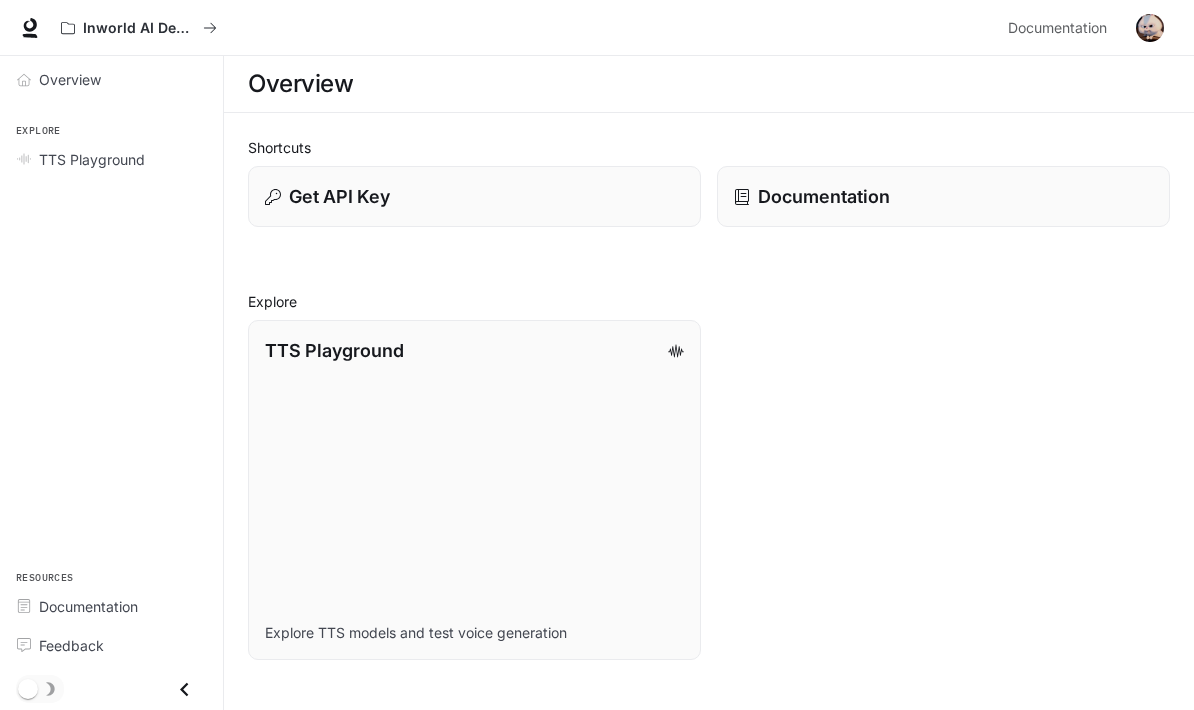 scroll, scrollTop: 0, scrollLeft: 0, axis: both 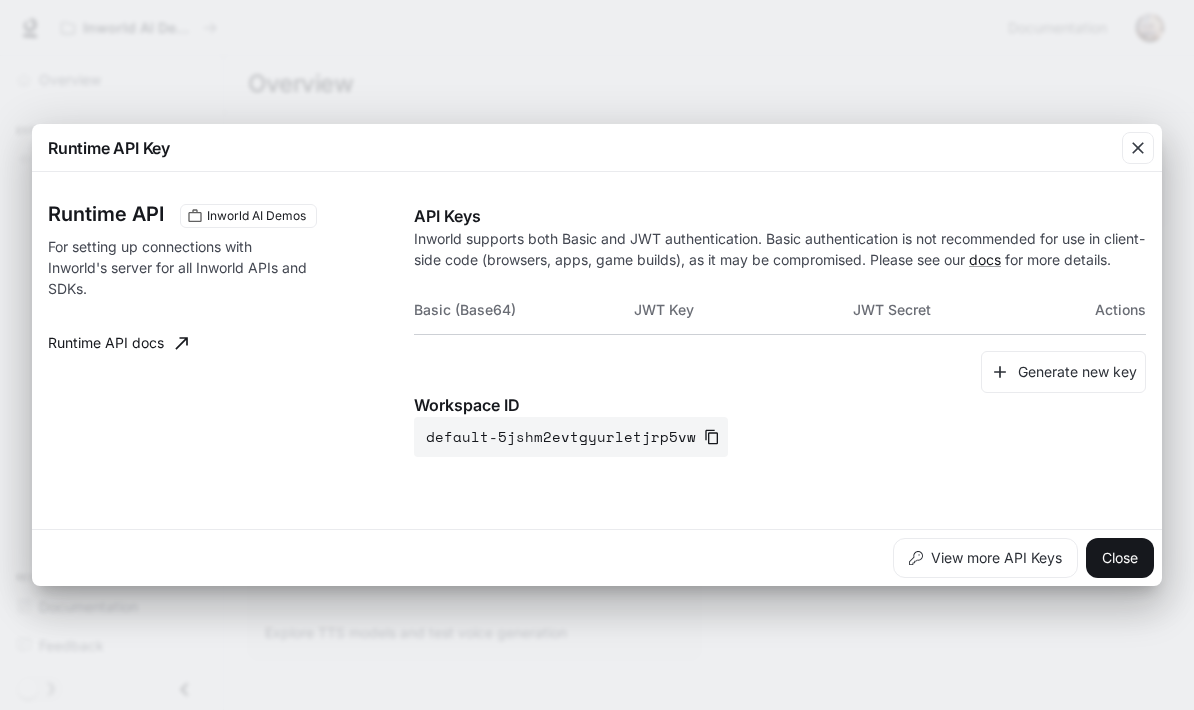 click at bounding box center (1138, 148) 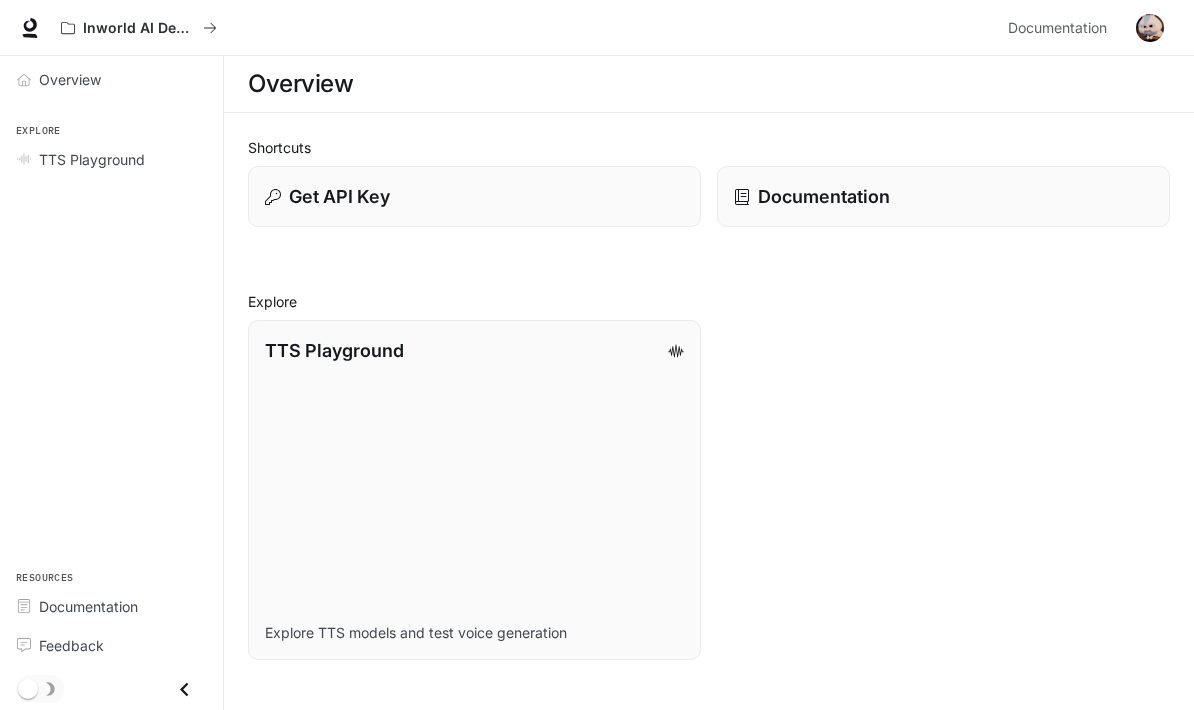 click on "TTS Playground Explore TTS models and test voice generation" at bounding box center [474, 490] 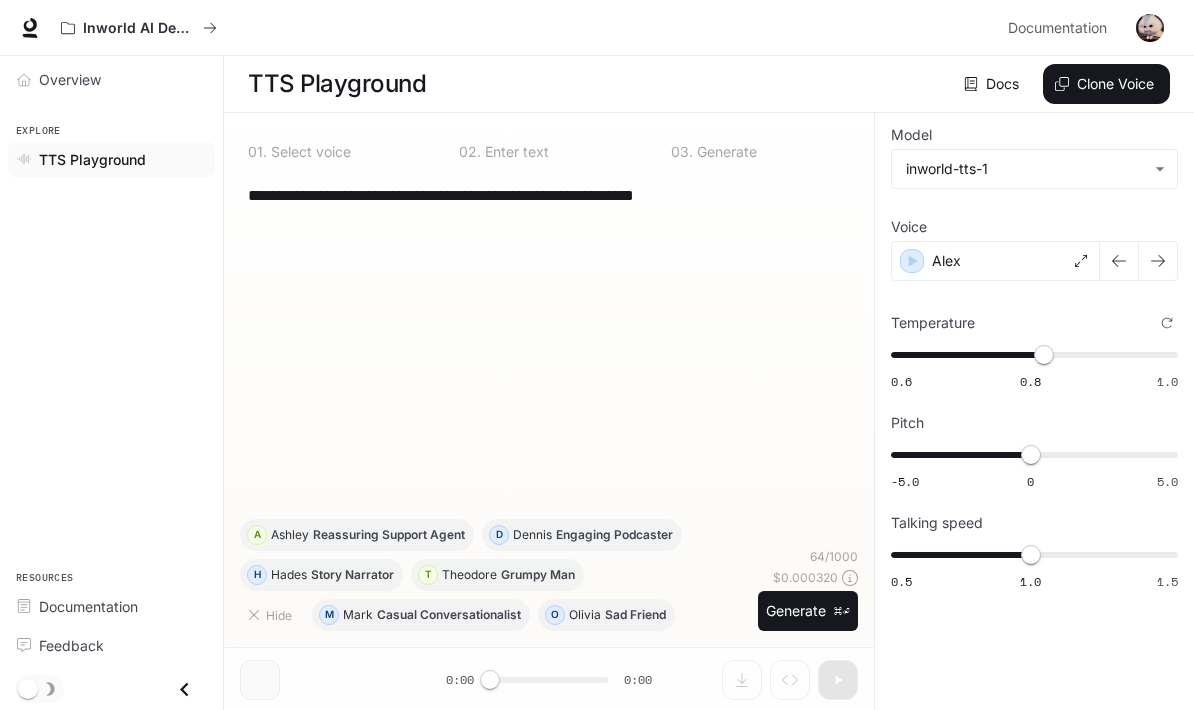 scroll, scrollTop: 81, scrollLeft: 0, axis: vertical 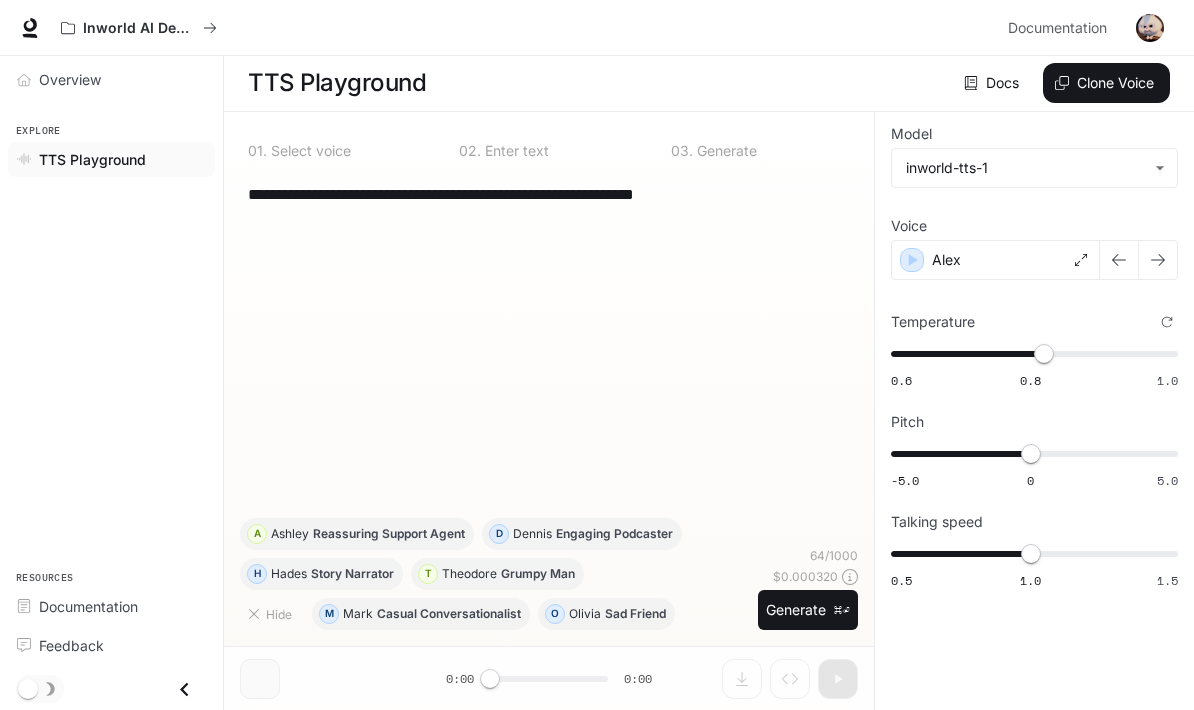 click on "O Olivia Sad Friend" at bounding box center (606, 614) 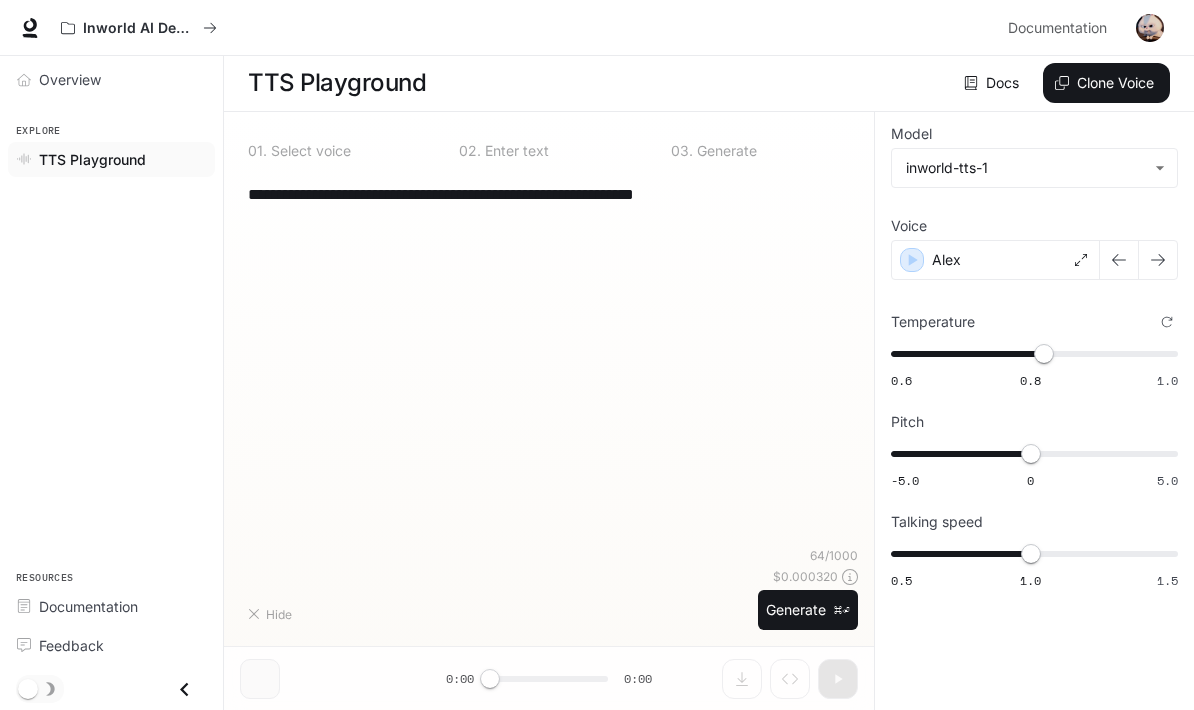 type on "**********" 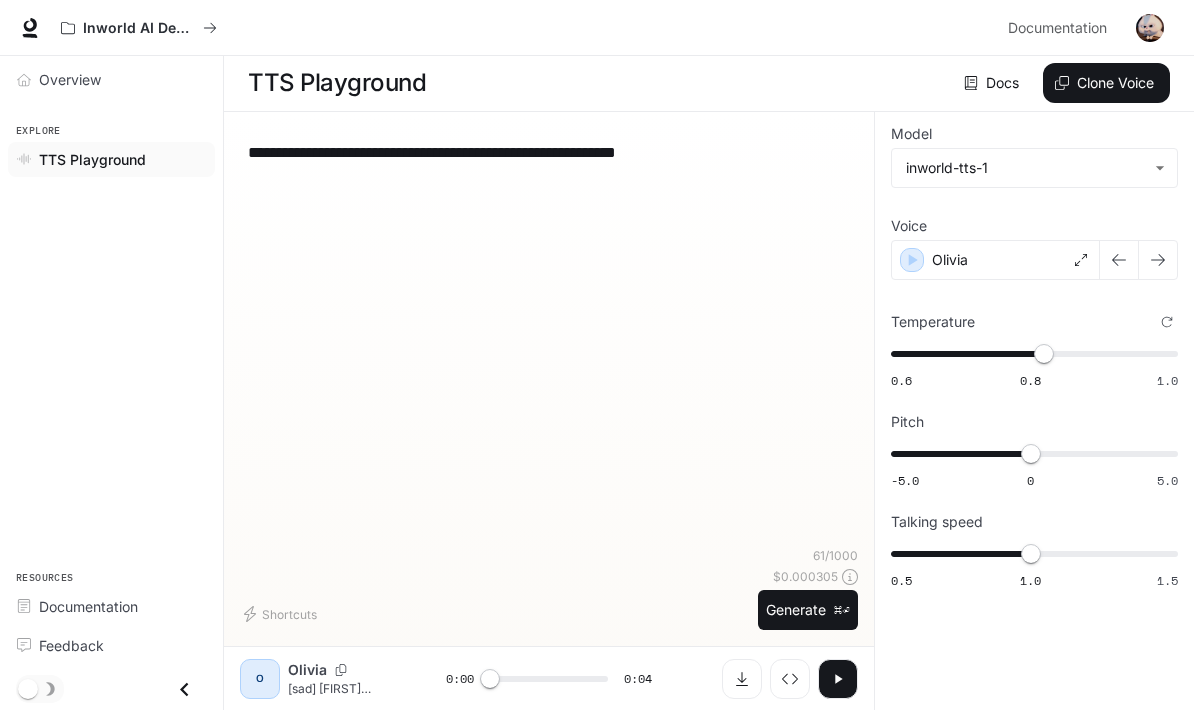 click on "⌘⏎" at bounding box center (842, 610) 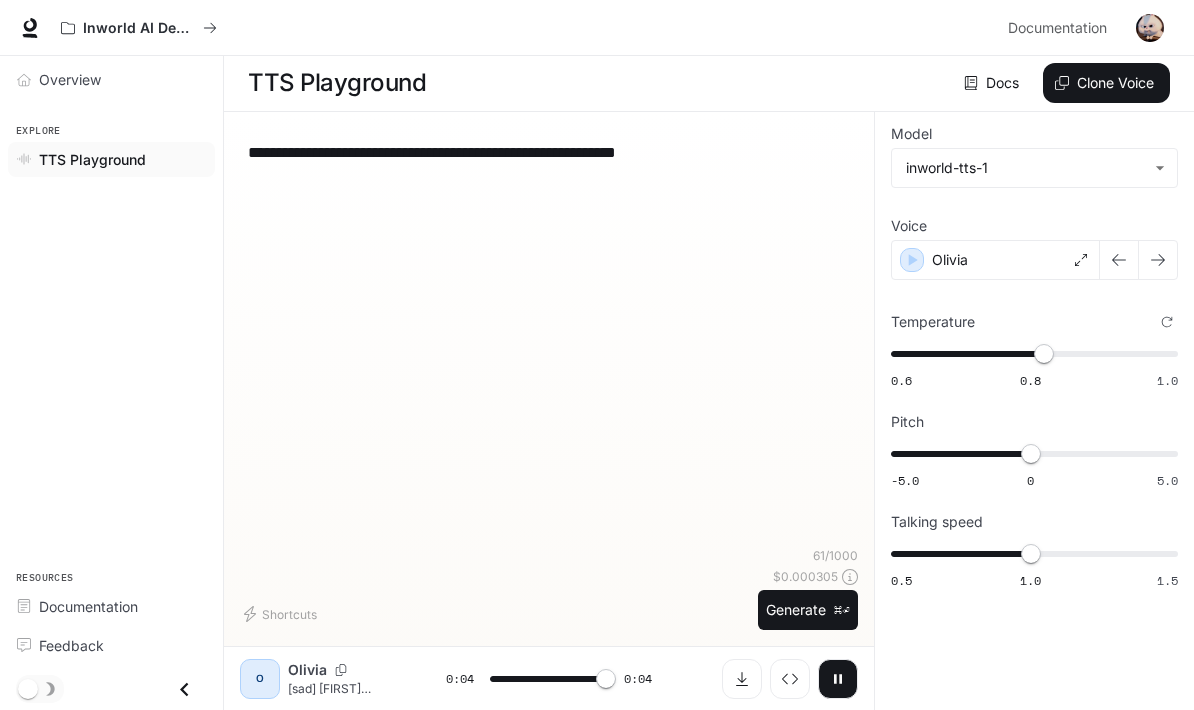 type on "*" 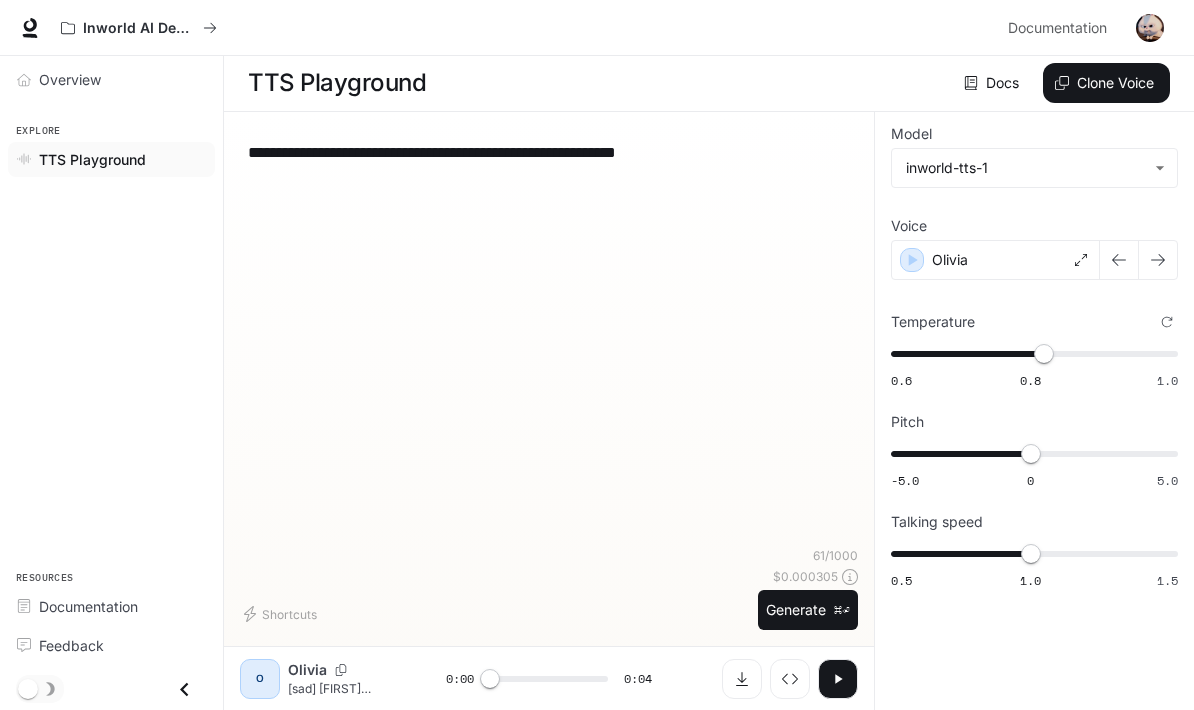 click on "**********" at bounding box center [549, 337] 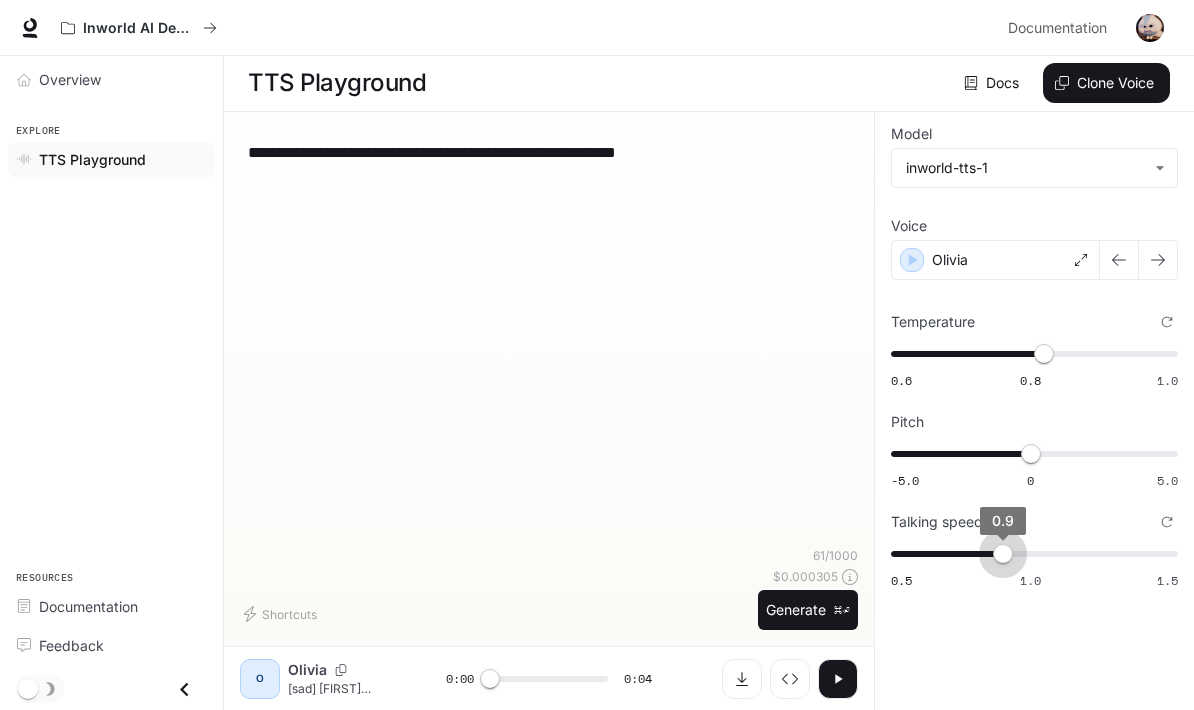 type on "*" 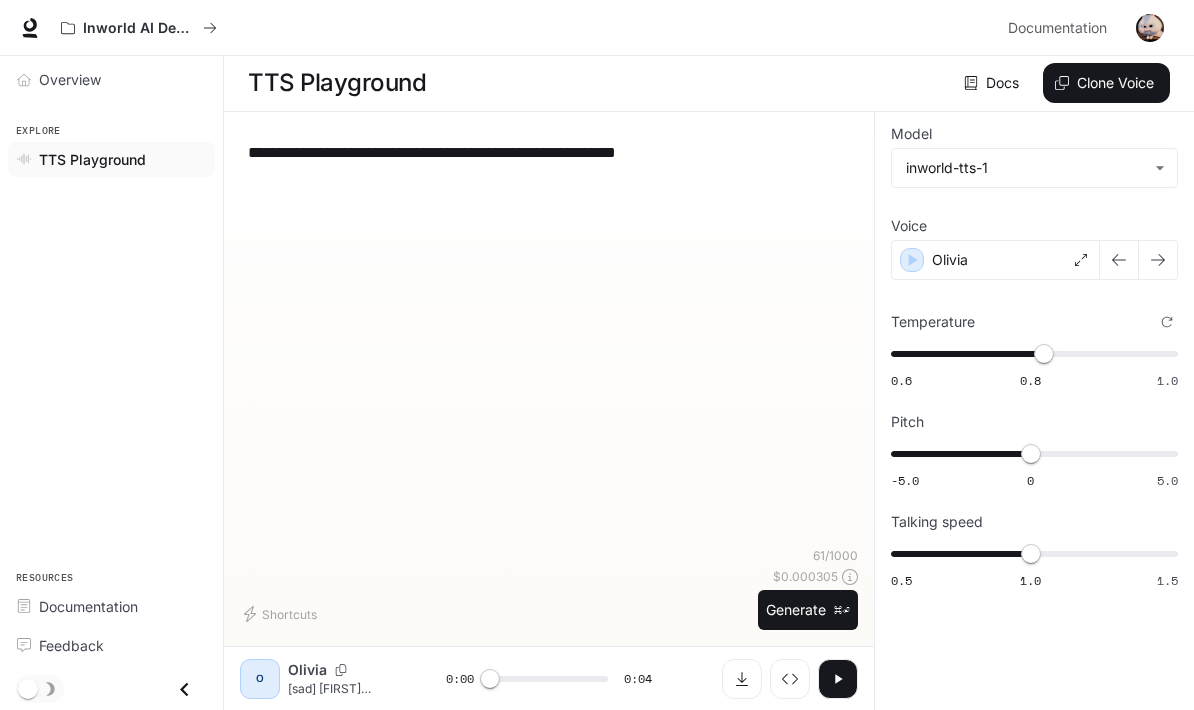 click on "⌘⏎" at bounding box center (842, 610) 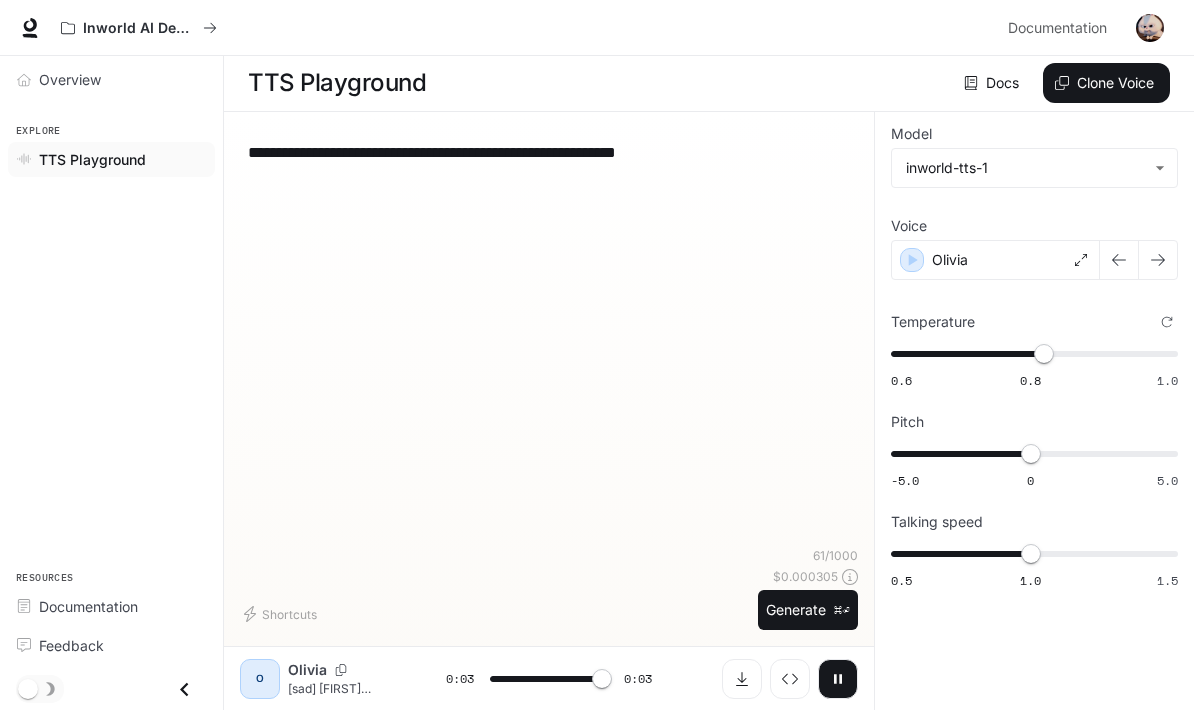 type on "*" 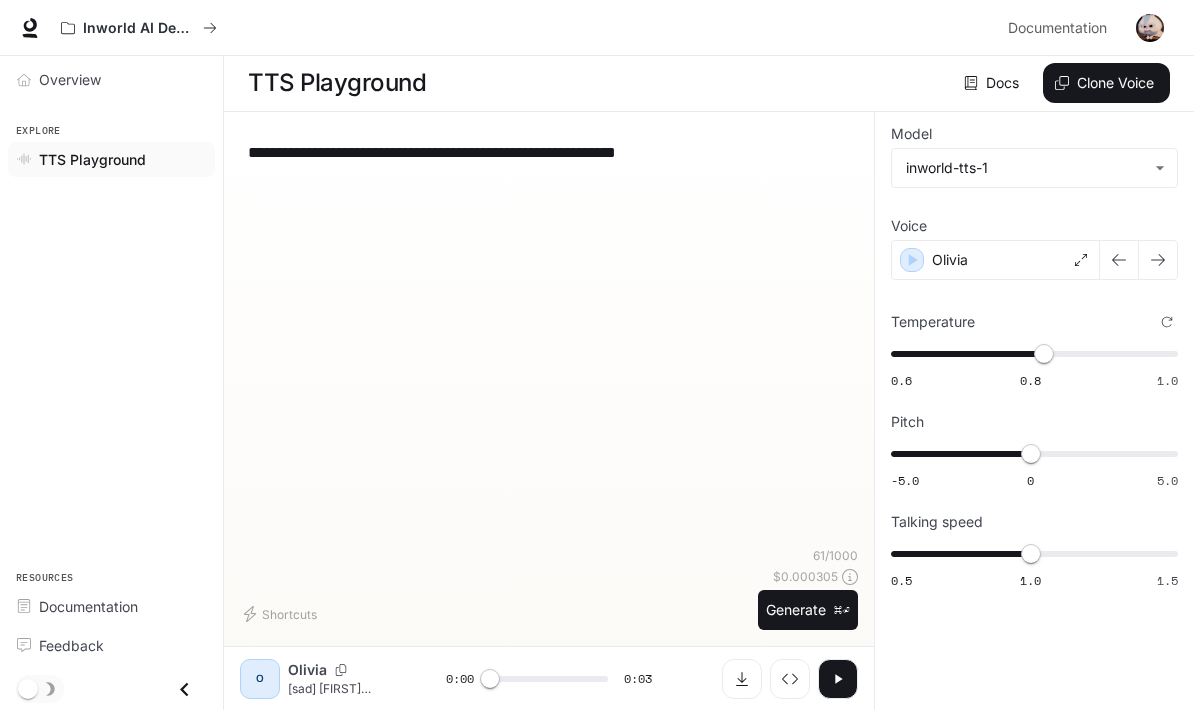 click on "Documentation" at bounding box center [122, 606] 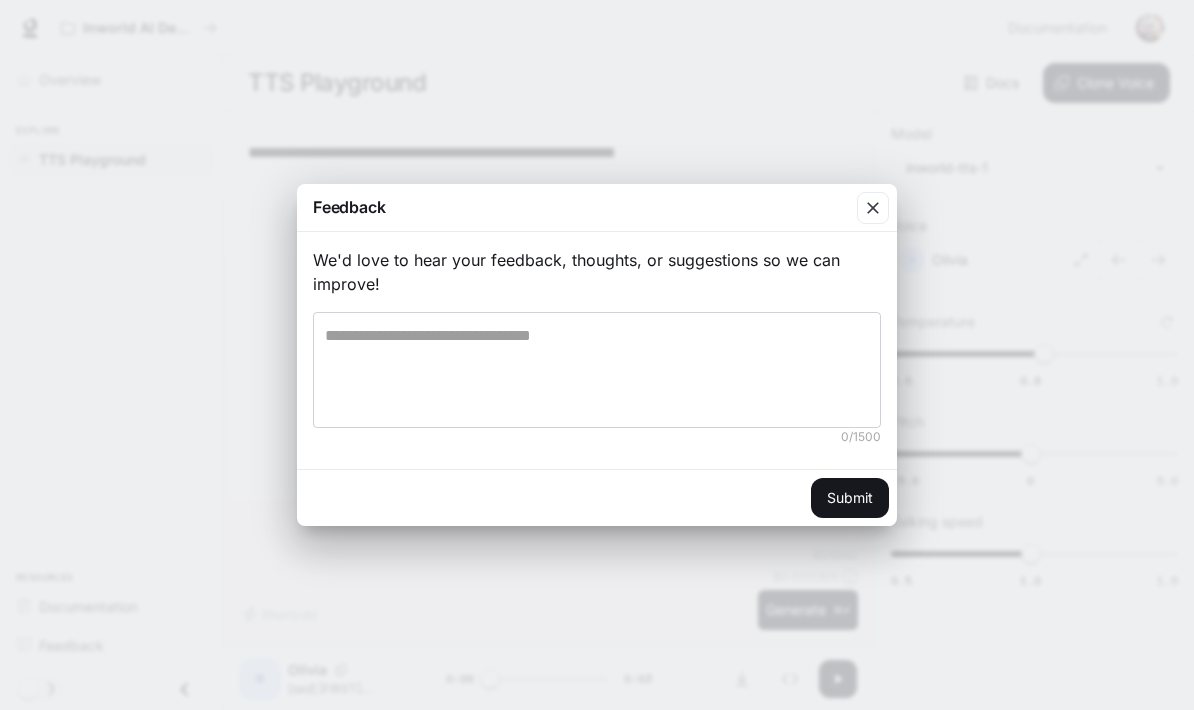 click at bounding box center (597, 370) 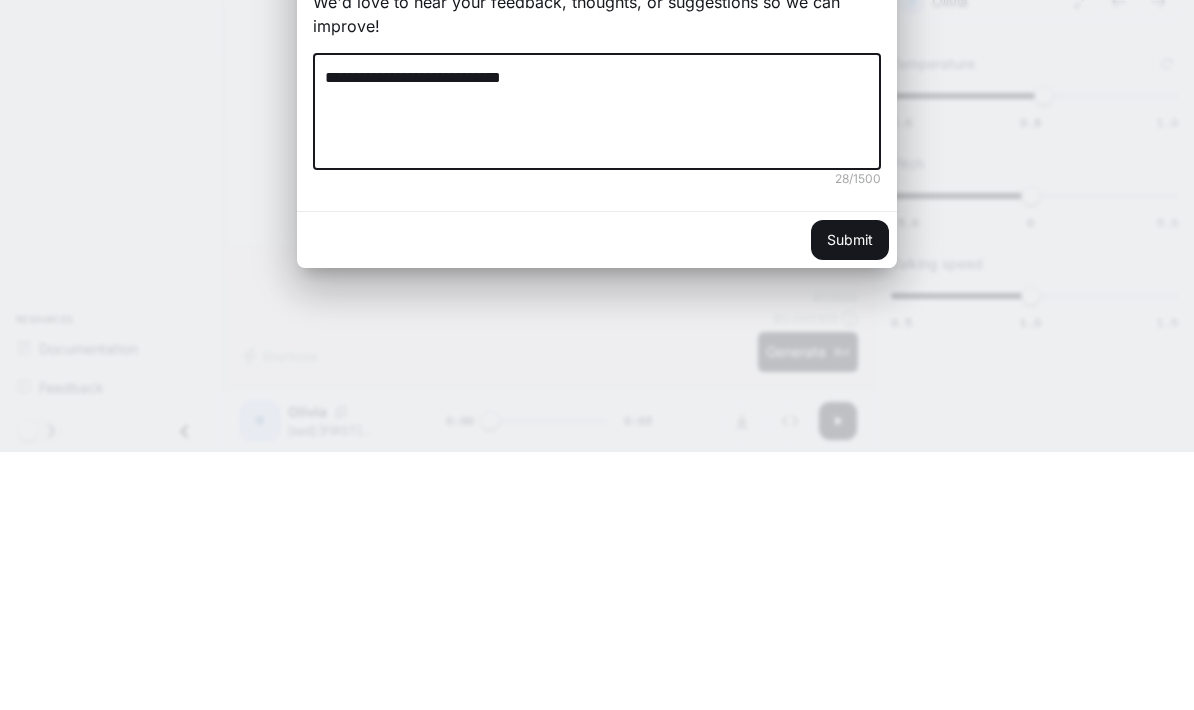 type on "**********" 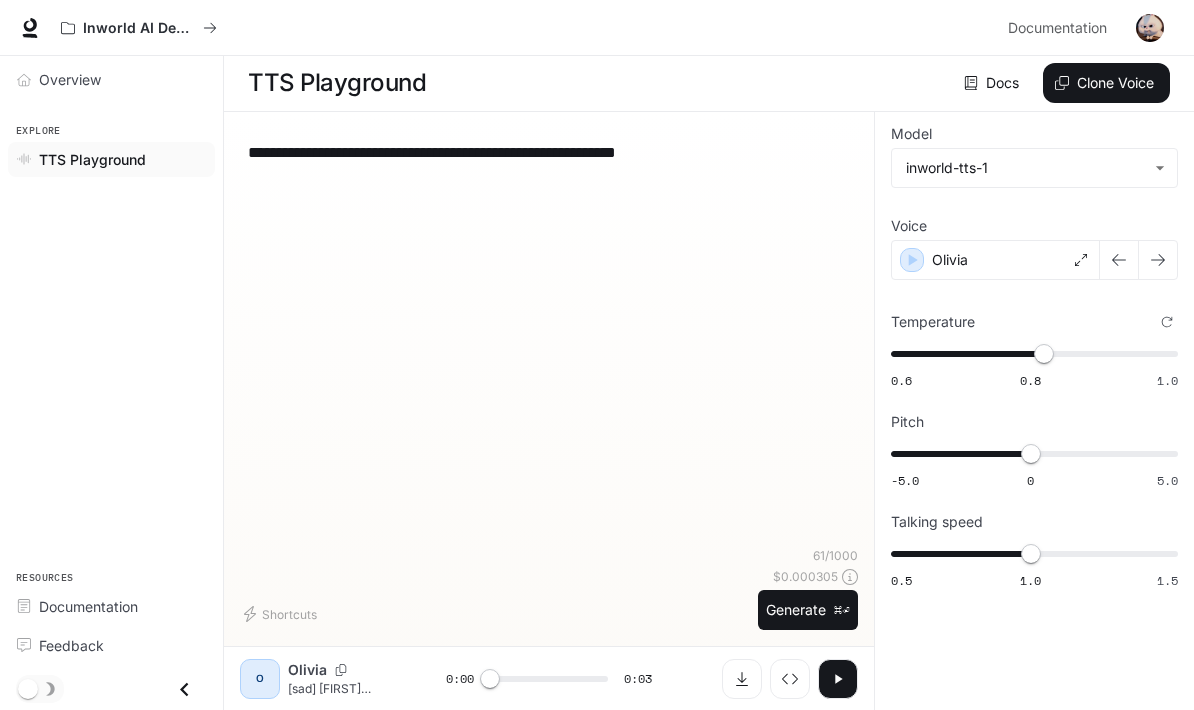 click on "O" at bounding box center (260, 679) 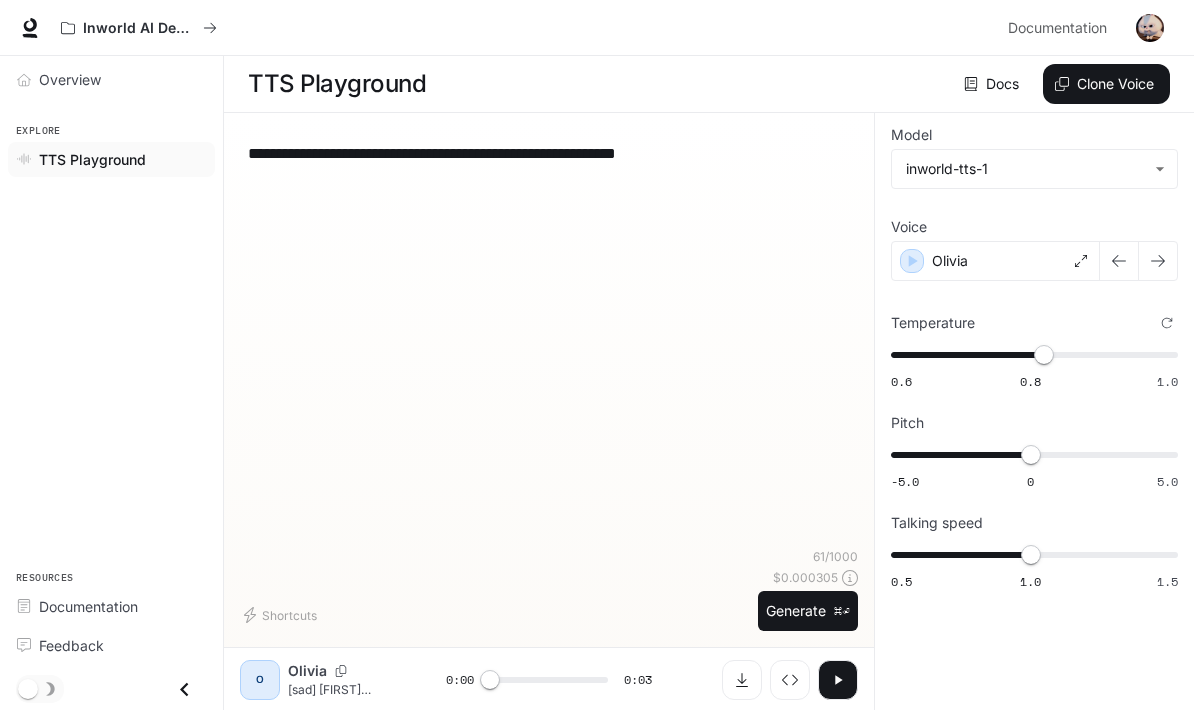 click on "**********" at bounding box center (597, 355) 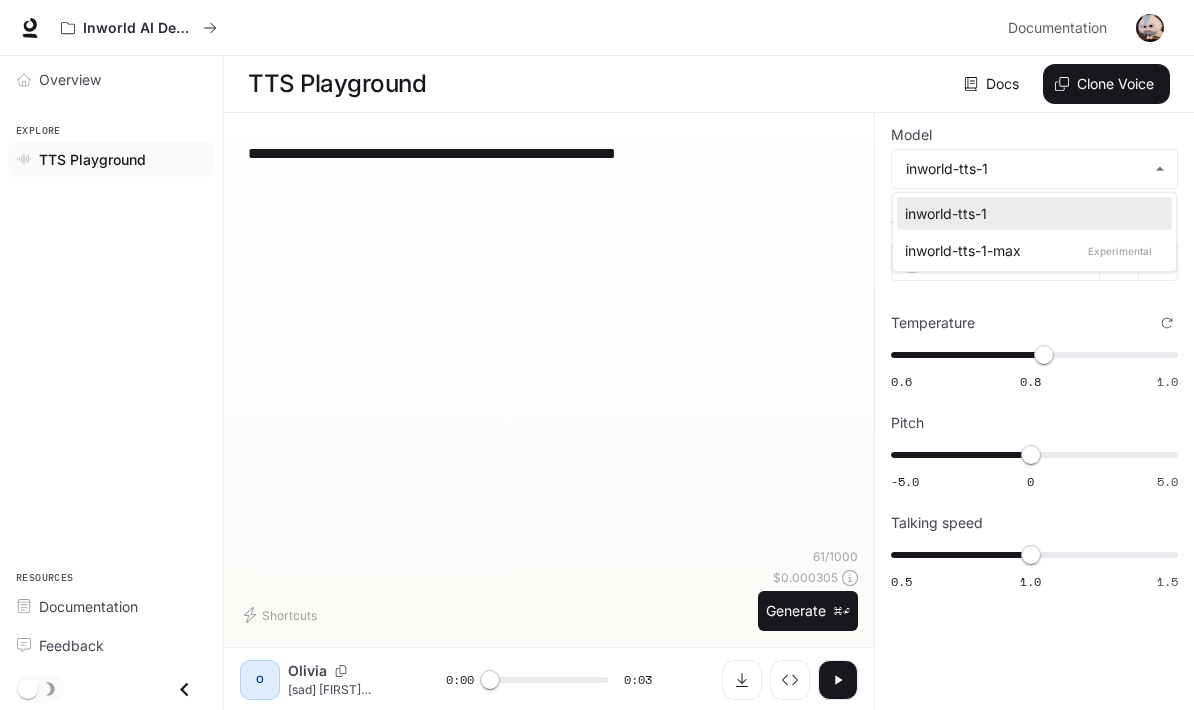 click at bounding box center [597, 355] 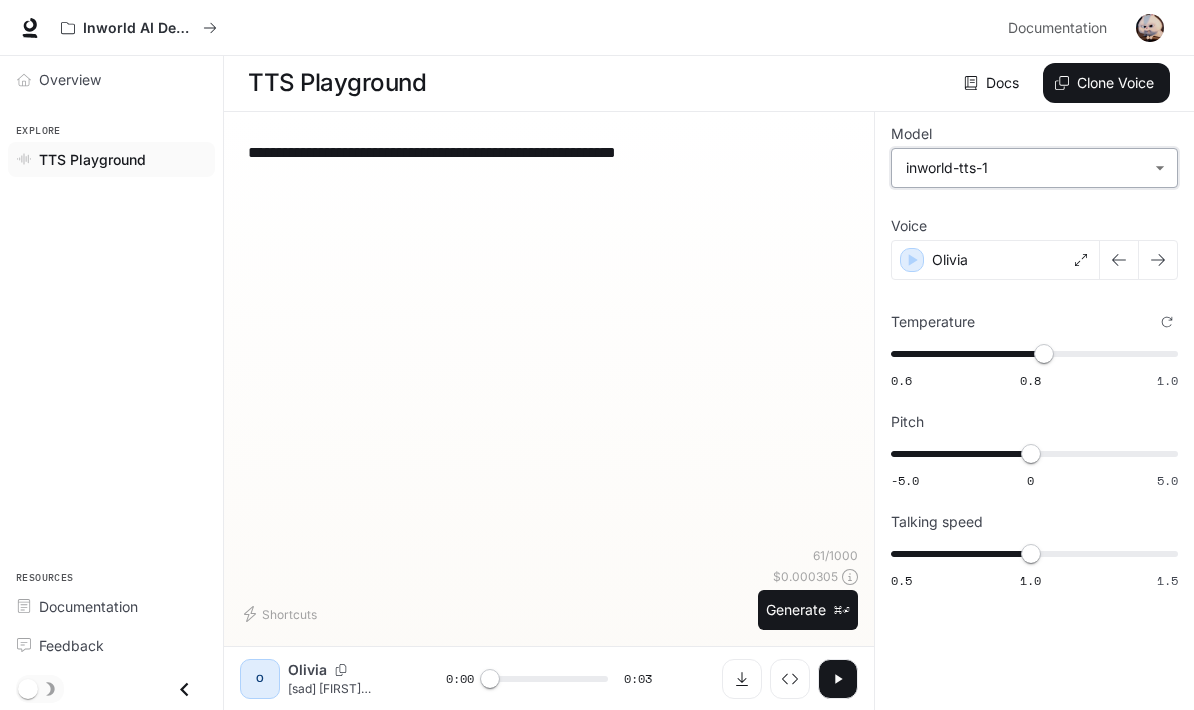 scroll, scrollTop: 81, scrollLeft: 0, axis: vertical 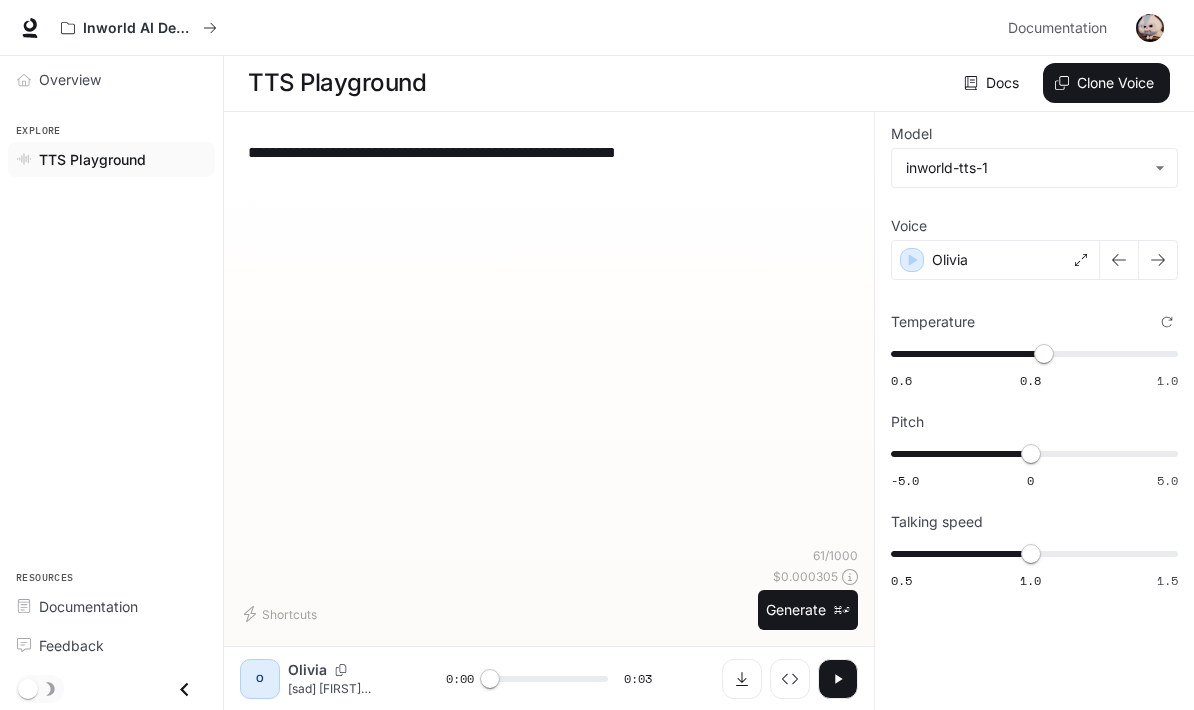 click on "Generate ⌘⏎" at bounding box center (808, 610) 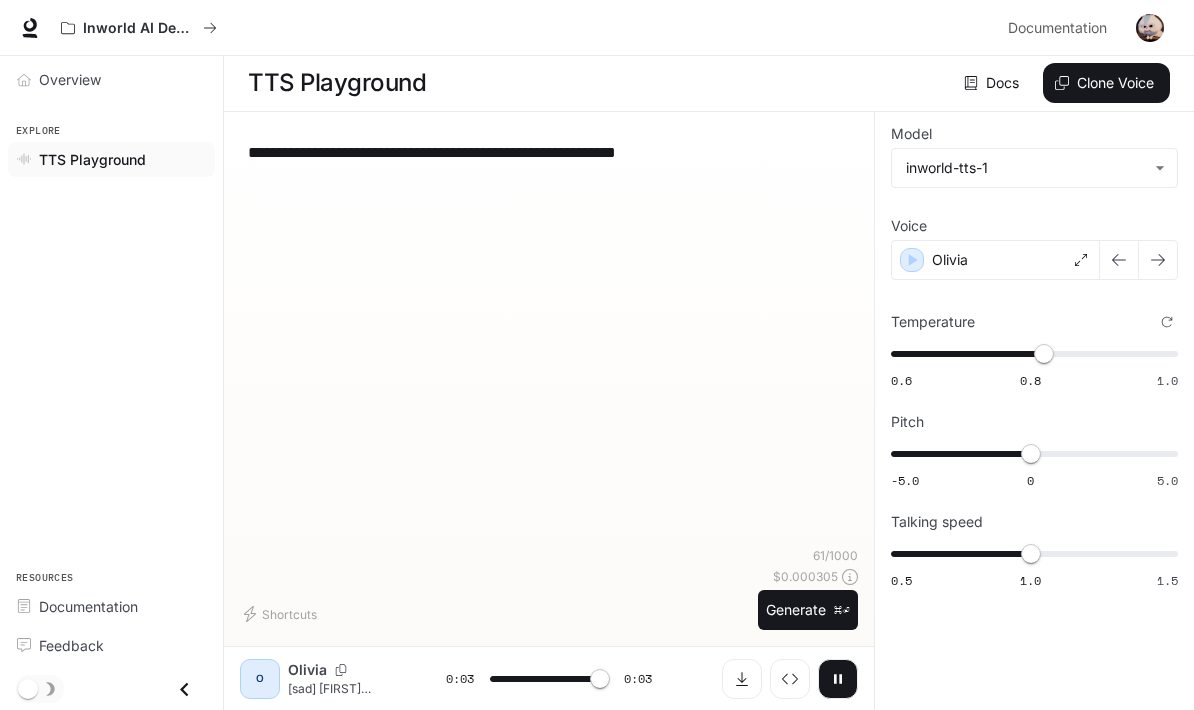 type on "*" 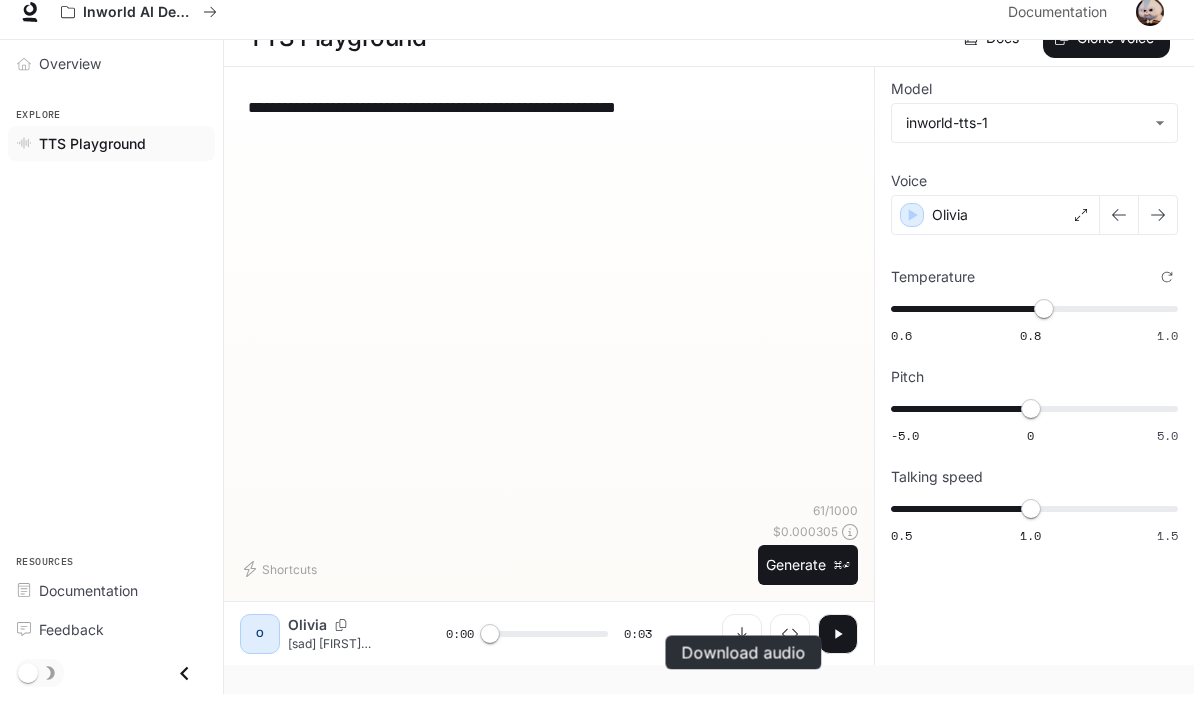 scroll, scrollTop: 130, scrollLeft: 0, axis: vertical 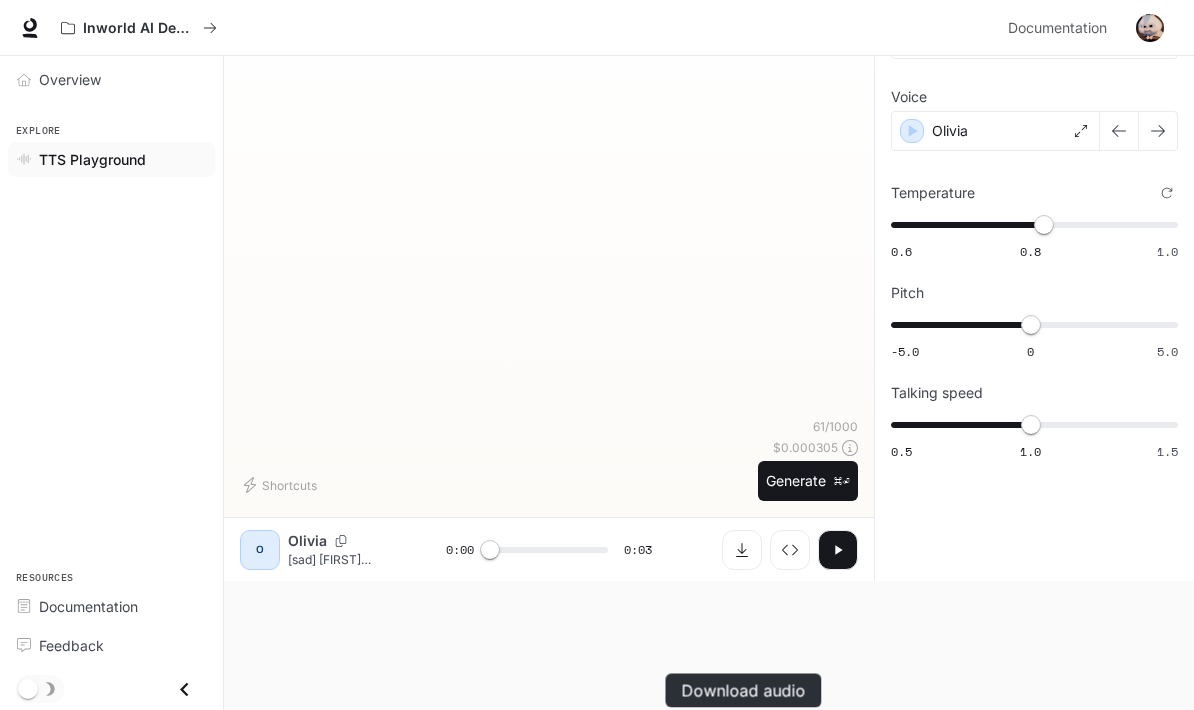 click on "Download audio" at bounding box center [744, 691] 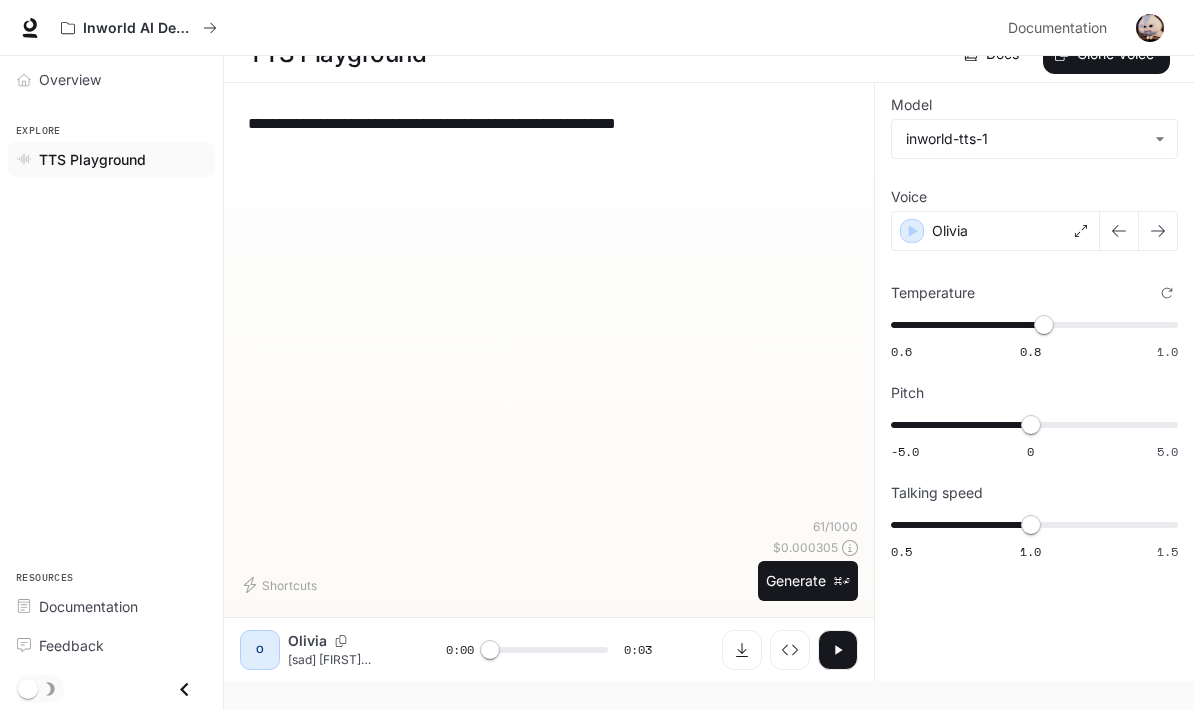 scroll, scrollTop: 81, scrollLeft: 0, axis: vertical 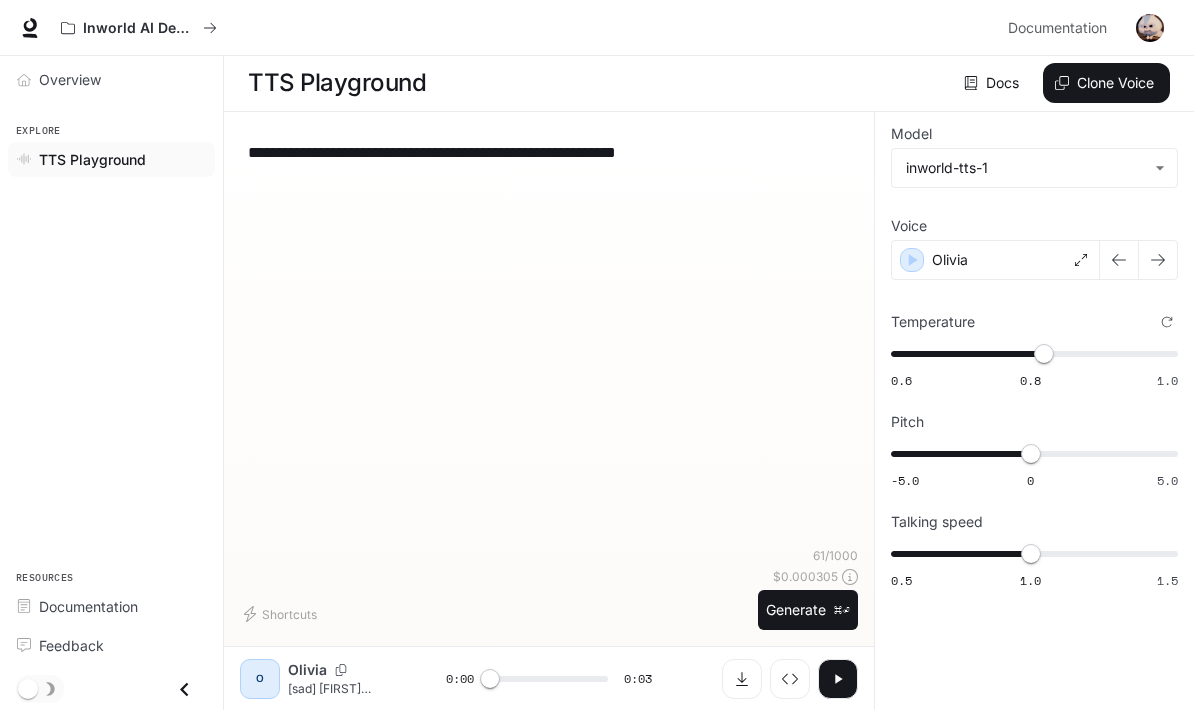 click on "O Olivia [sad] [FIRST] [LAST] broke up with me last week. I'm still feeling lost. 0:00 0:03" at bounding box center [549, 678] 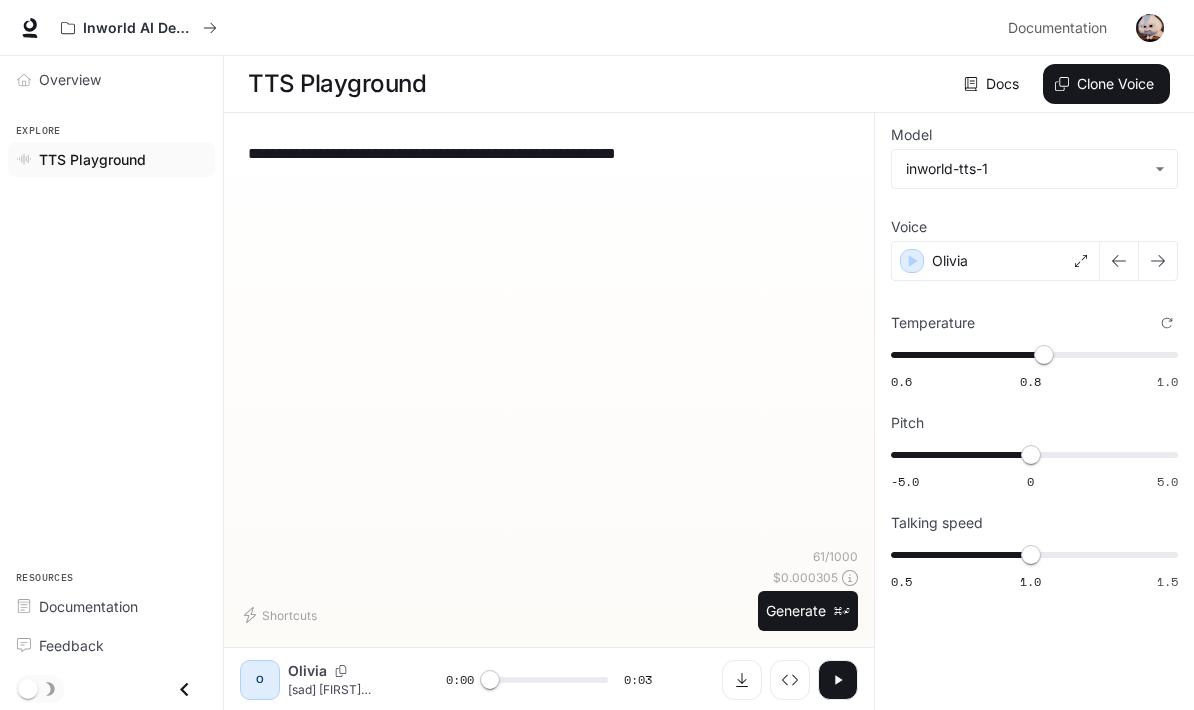 click on "**********" at bounding box center [597, 355] 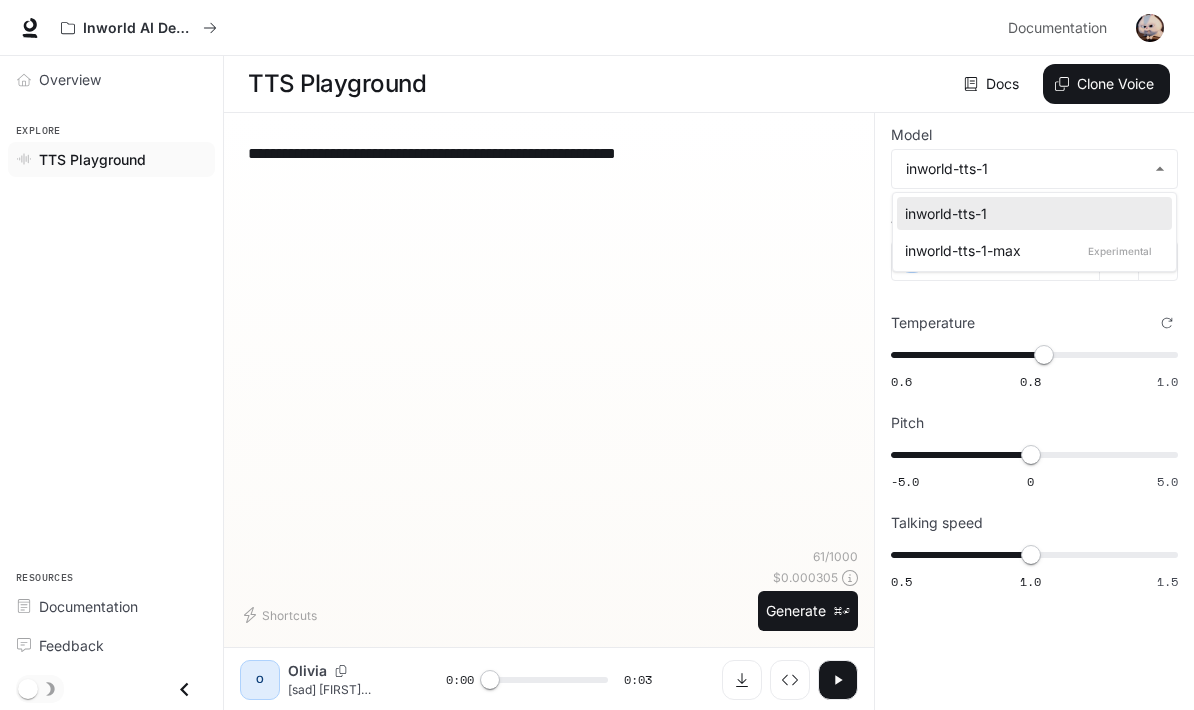 click at bounding box center (597, 355) 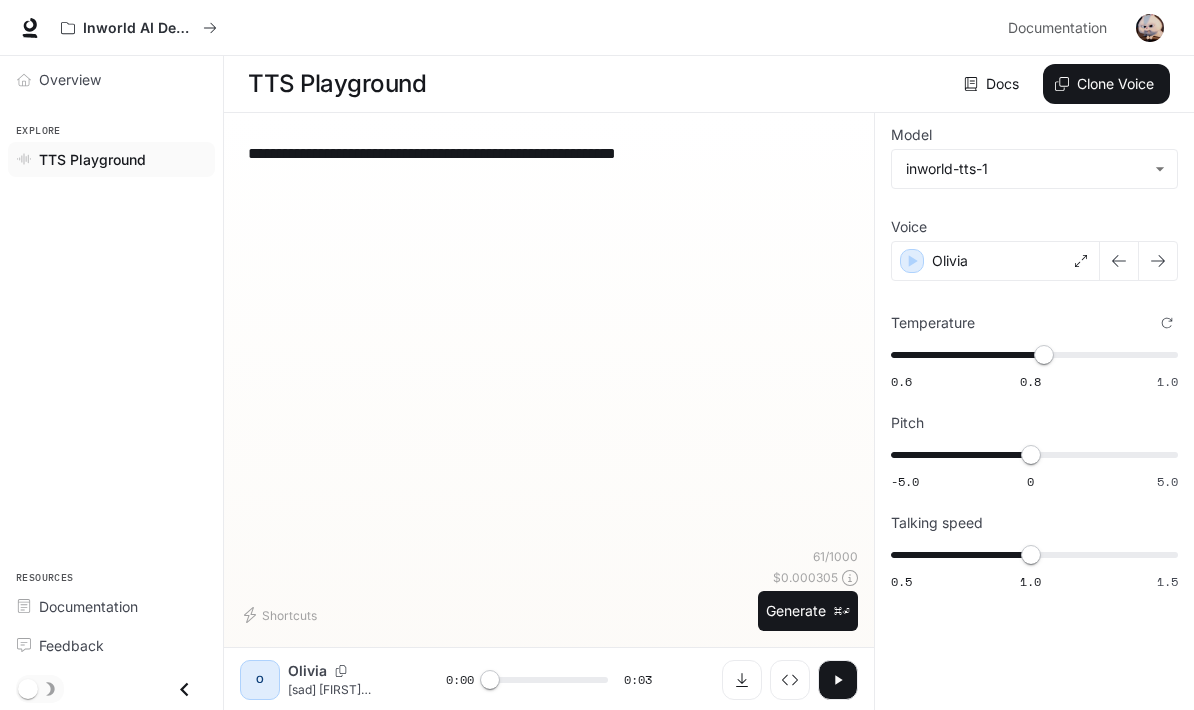 click on "**********" at bounding box center (549, 153) 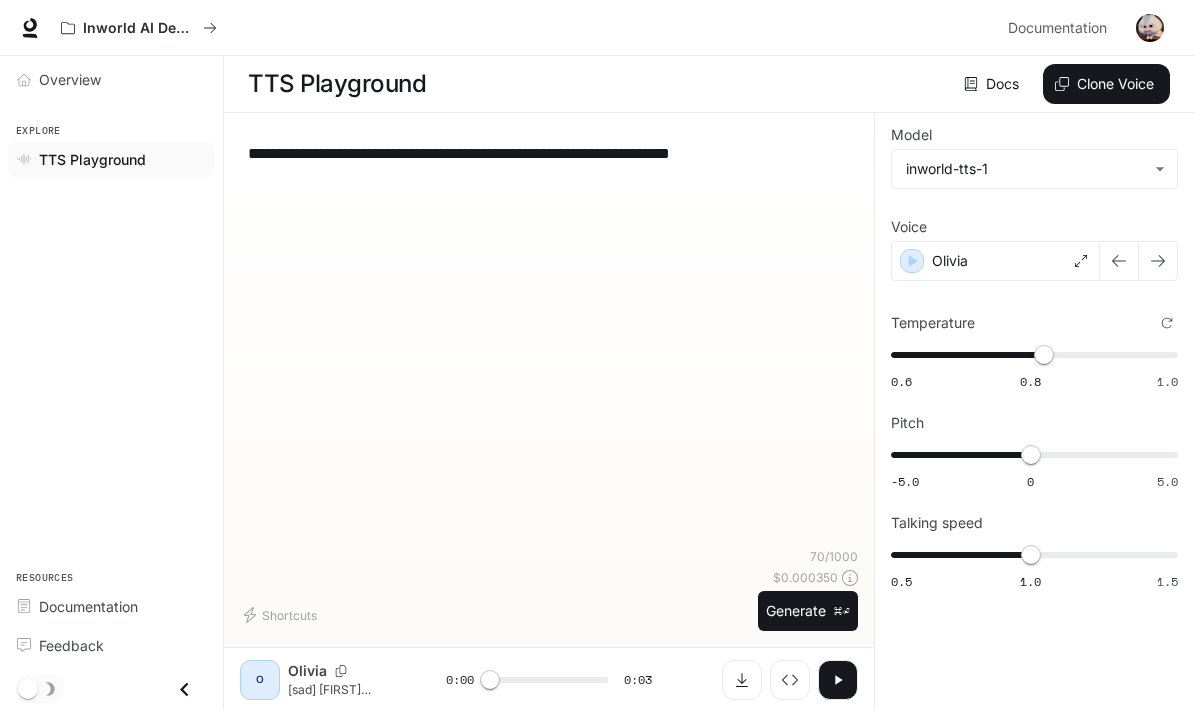 type on "**********" 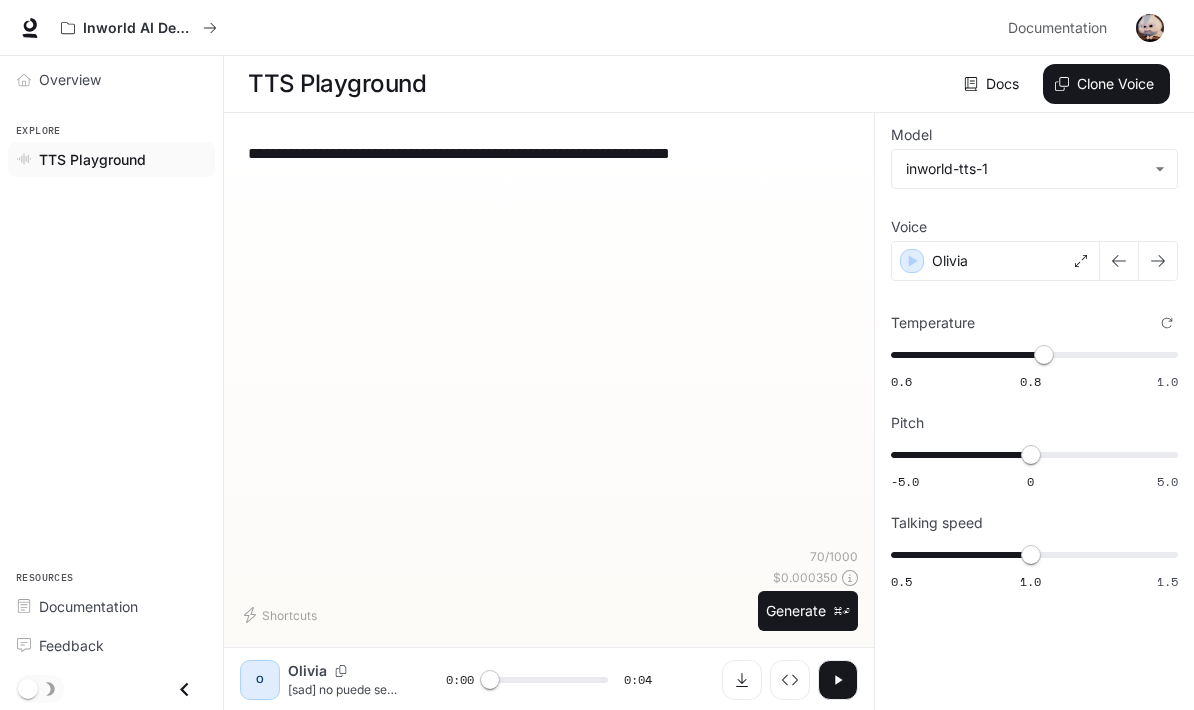 click on "⌘⏎" at bounding box center (842, 611) 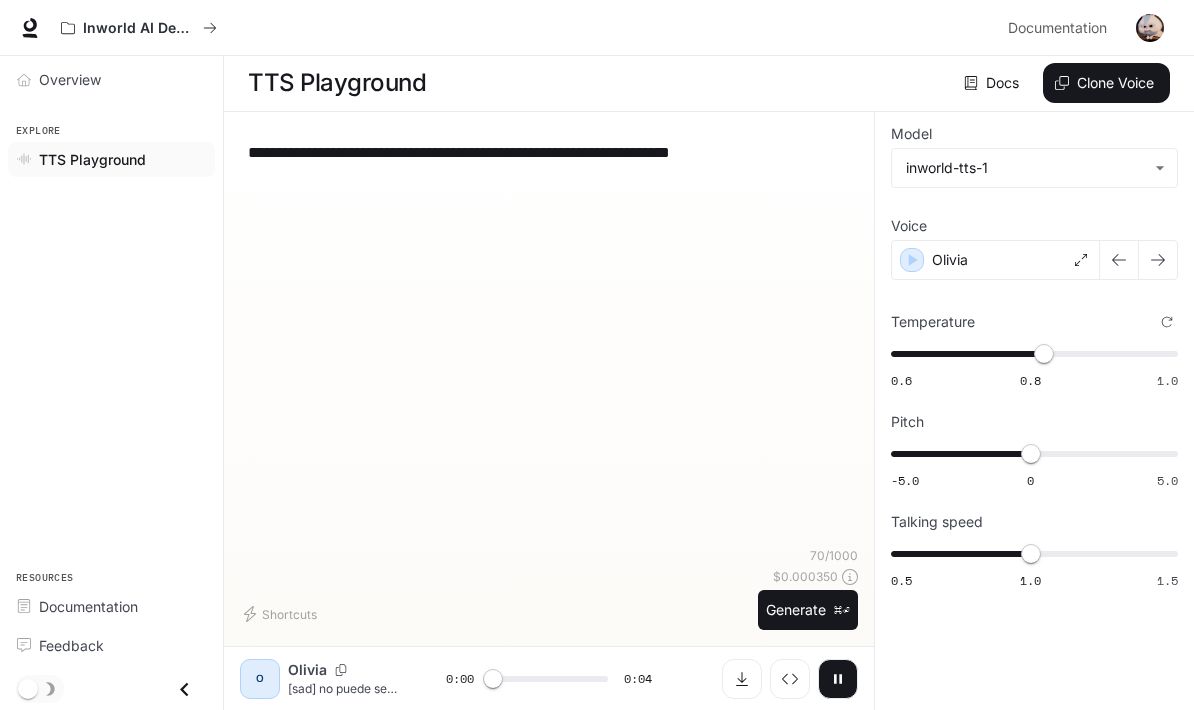 scroll, scrollTop: 81, scrollLeft: 0, axis: vertical 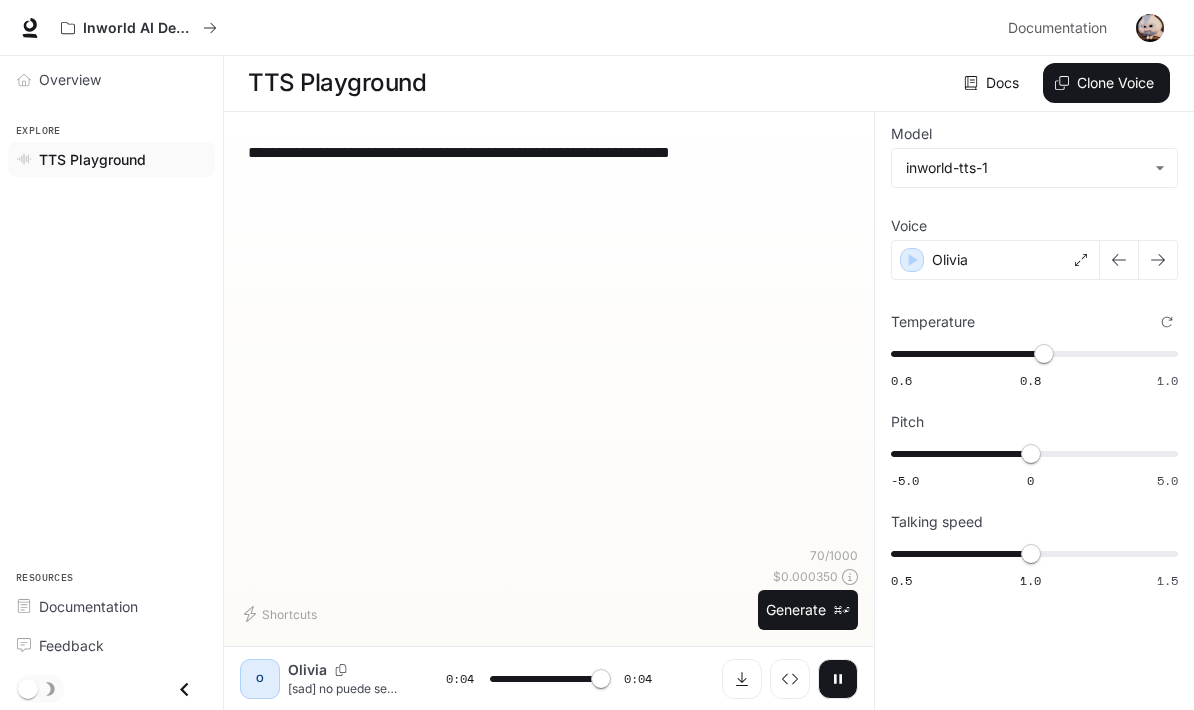 type on "*" 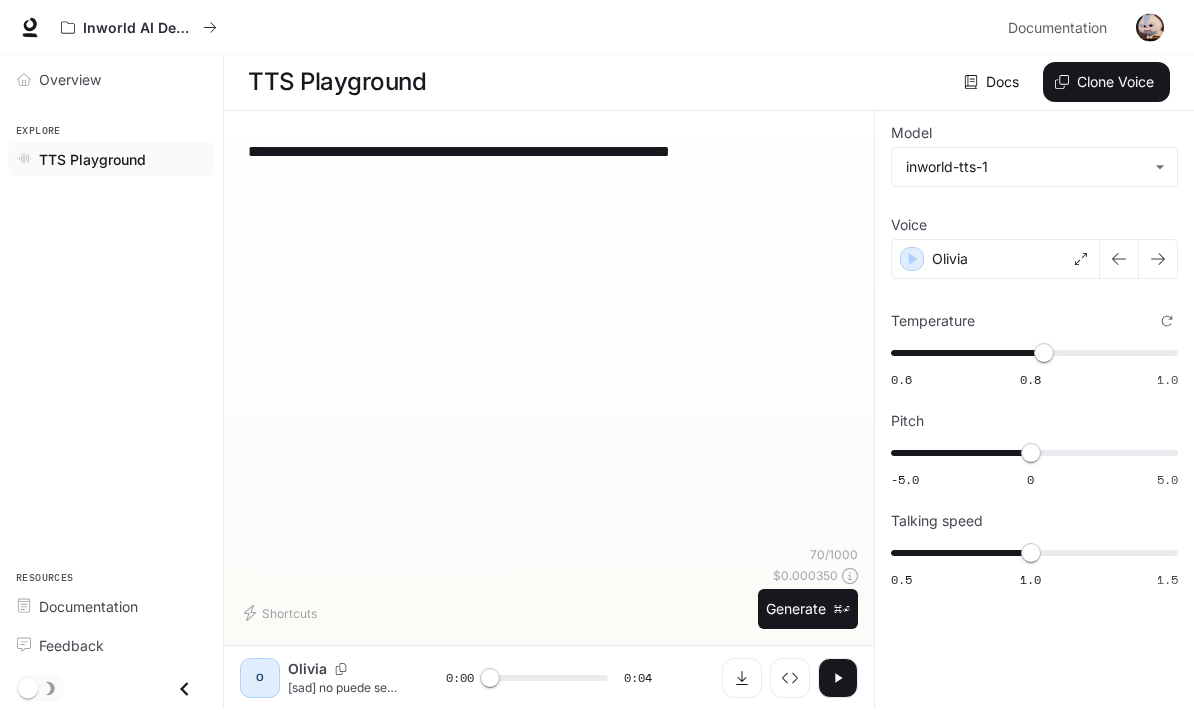 scroll, scrollTop: 12, scrollLeft: 0, axis: vertical 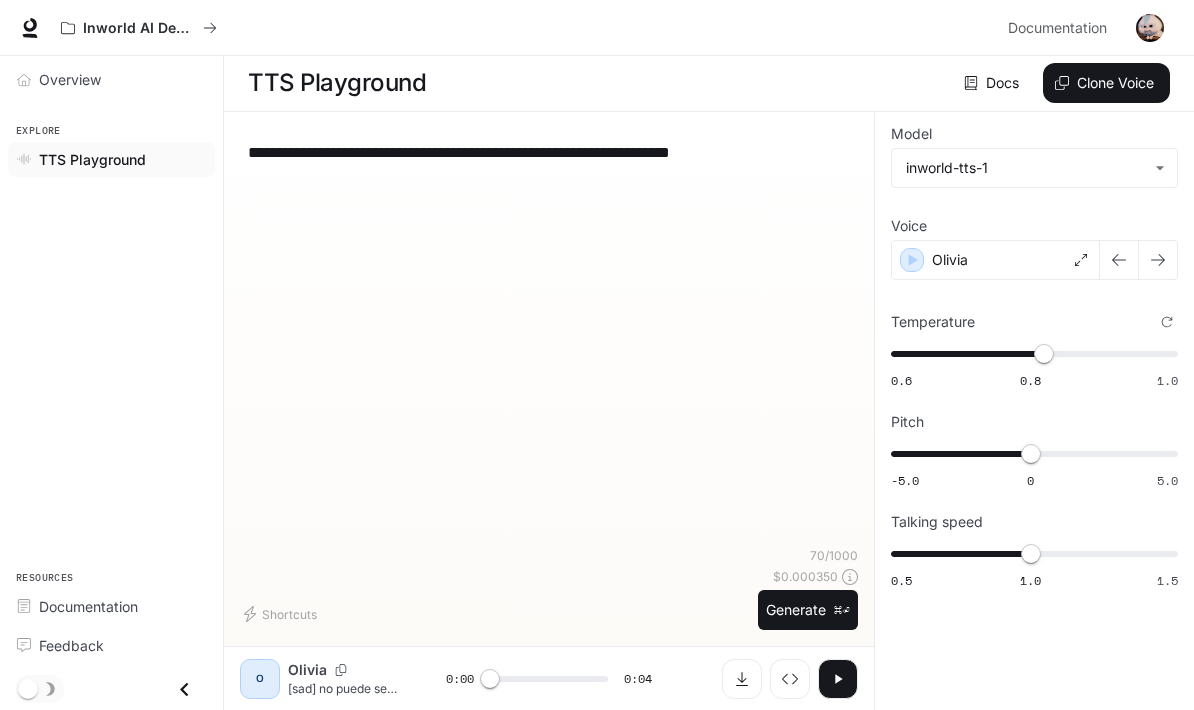 click on "**********" at bounding box center [549, 152] 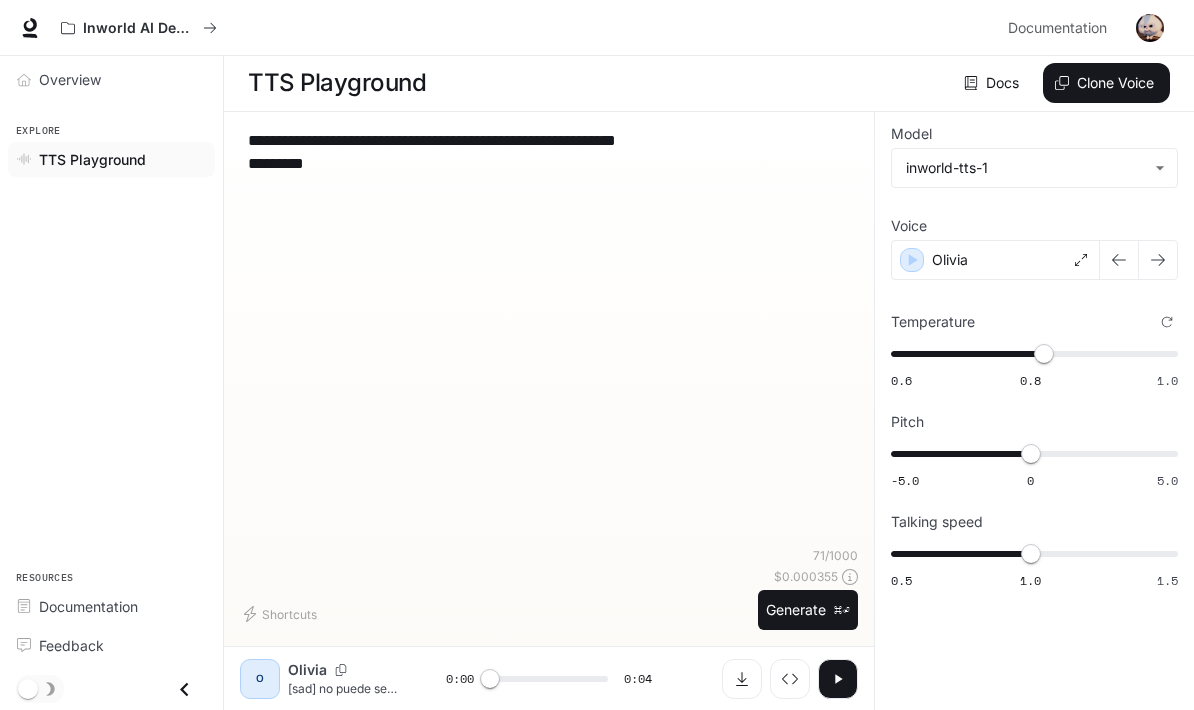 click on "**********" at bounding box center (549, 152) 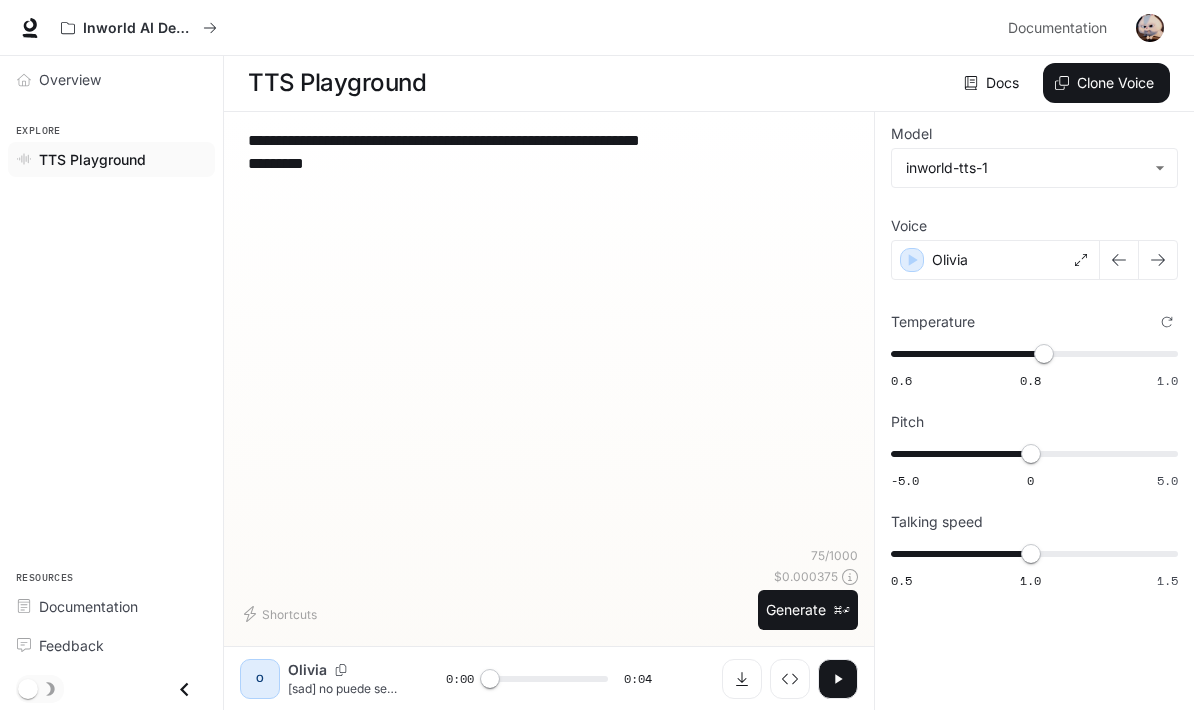 type on "**********" 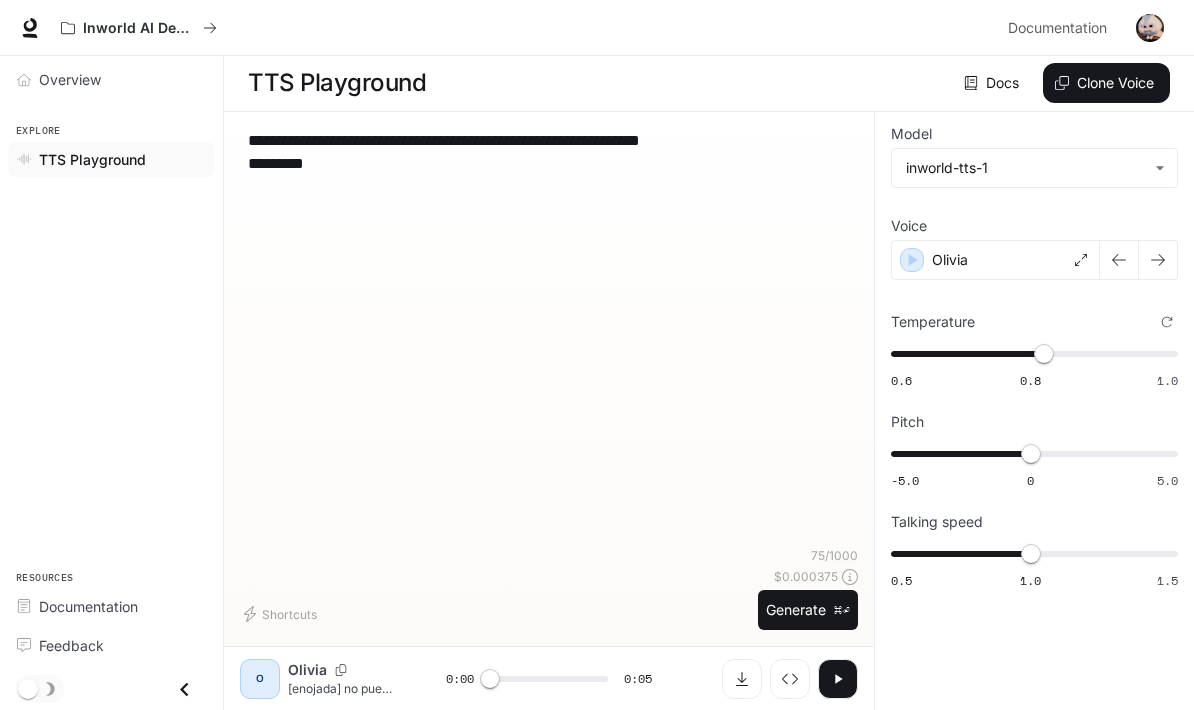 click on "Generate ⌘⏎" at bounding box center [808, 610] 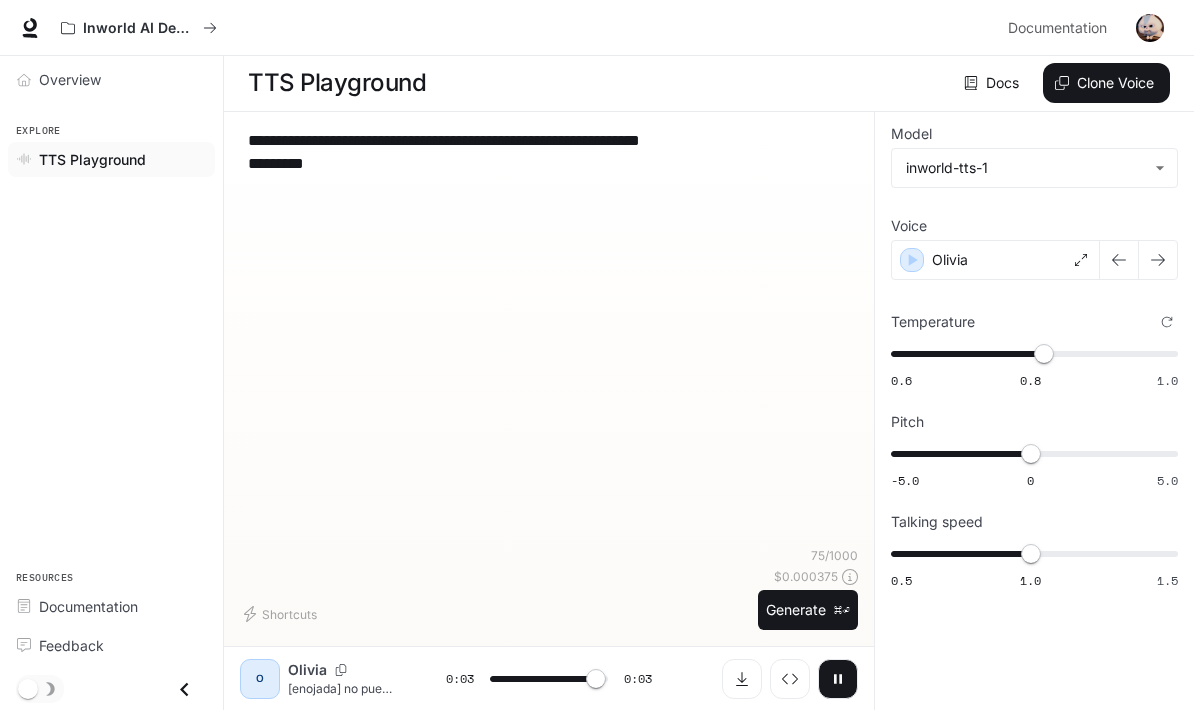 type on "*" 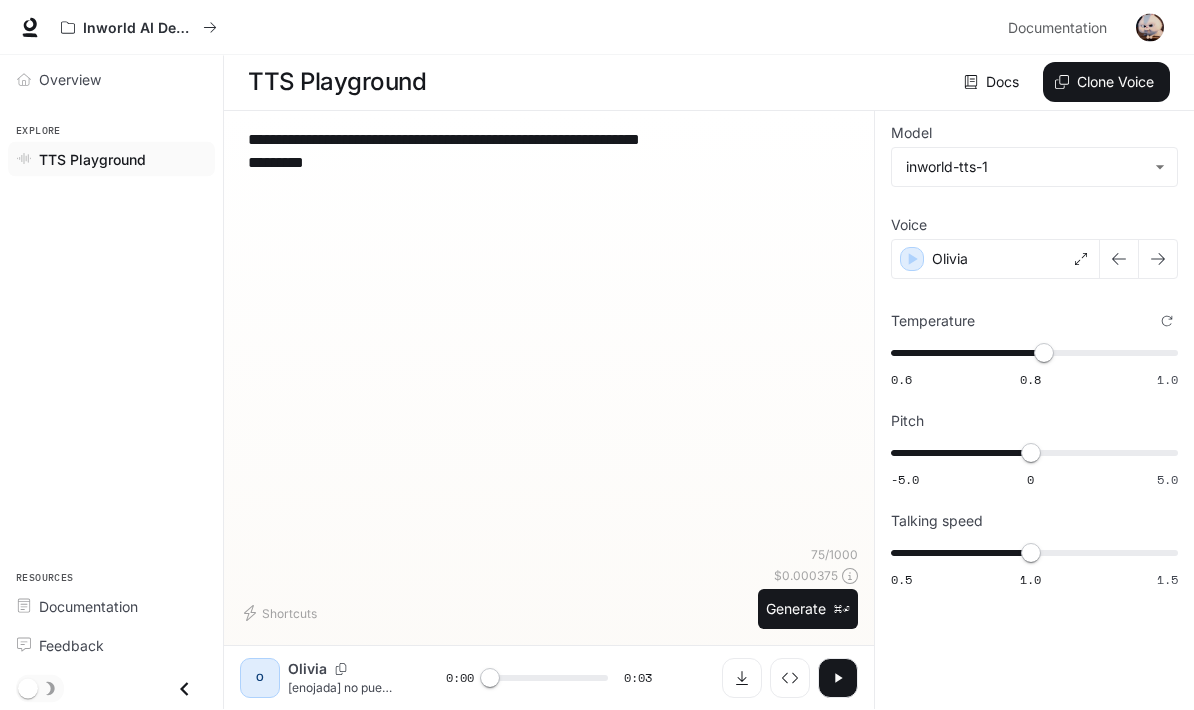 scroll, scrollTop: 81, scrollLeft: 0, axis: vertical 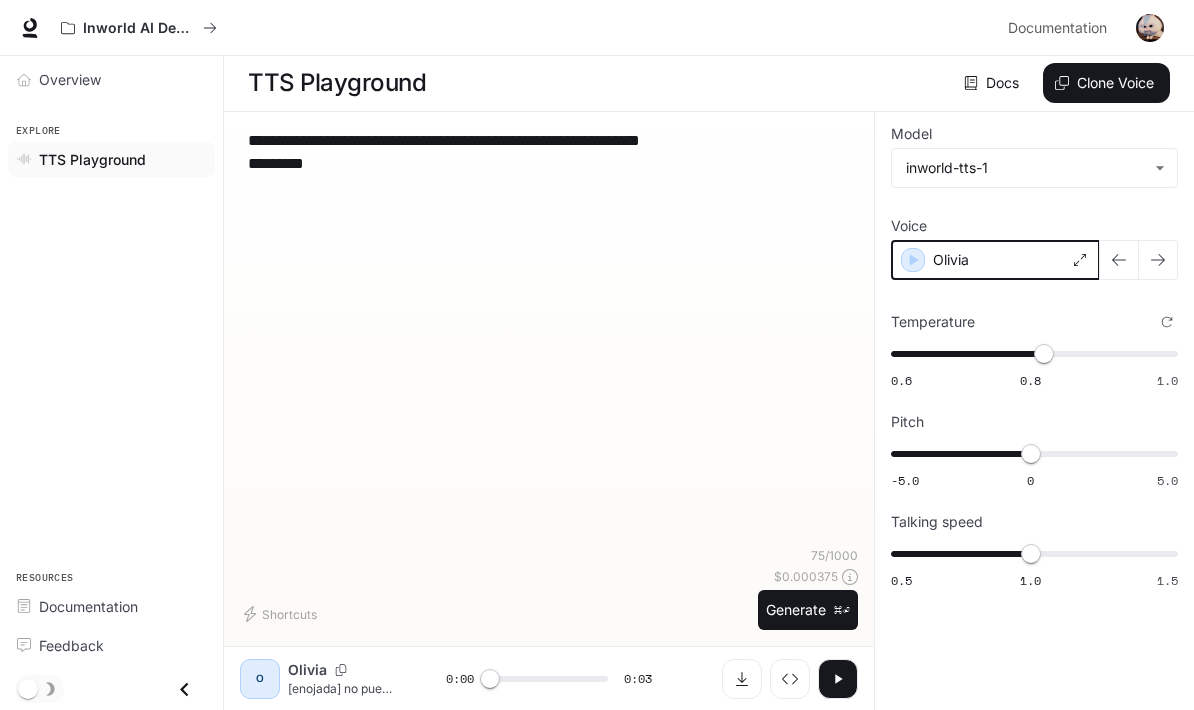 click 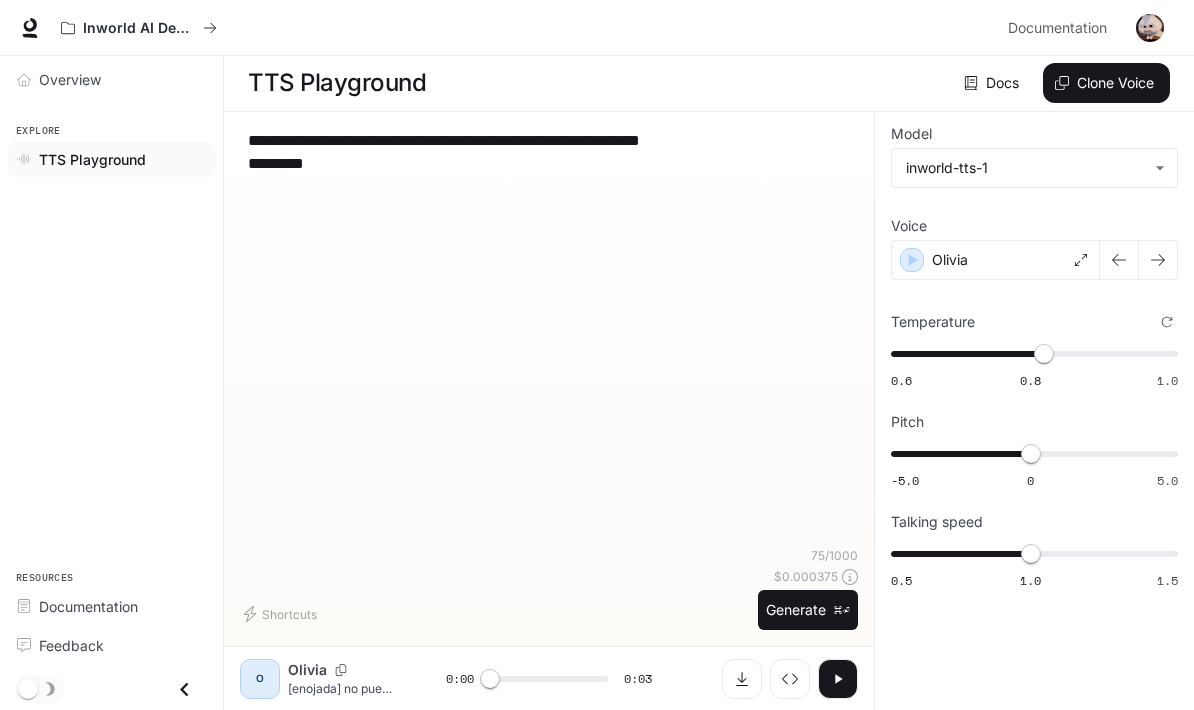 click on "Shortcuts" at bounding box center (282, 614) 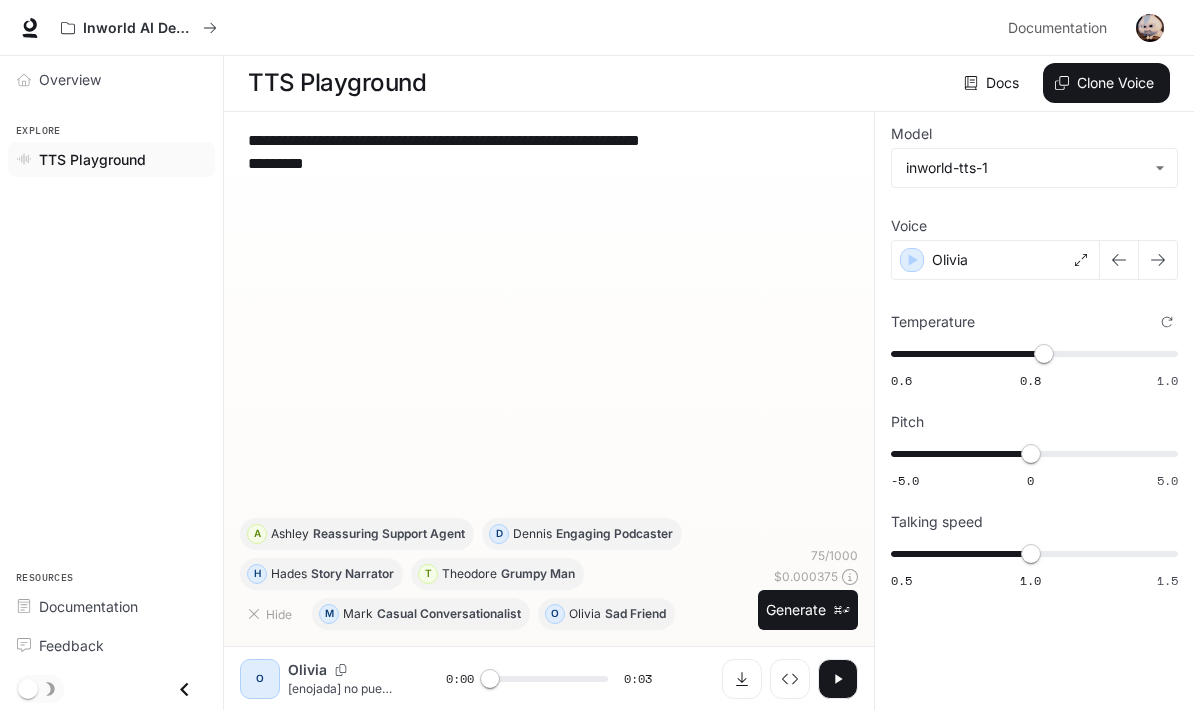 click on "**********" at bounding box center (549, 323) 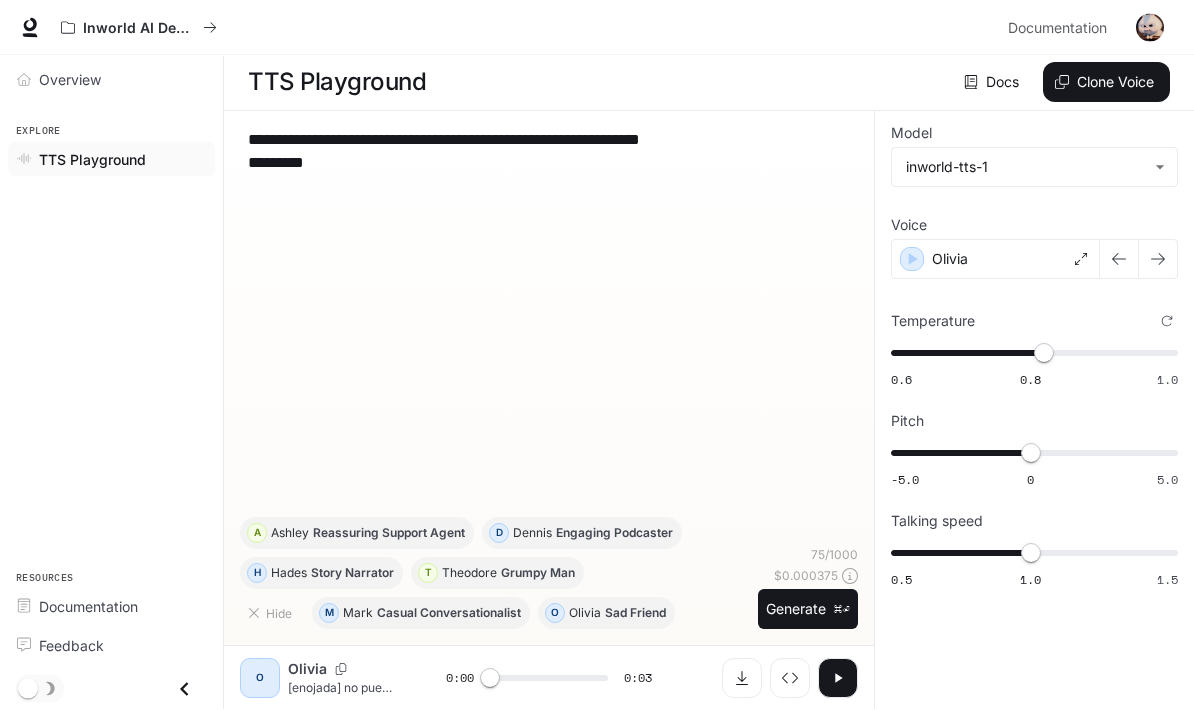 scroll, scrollTop: 0, scrollLeft: 0, axis: both 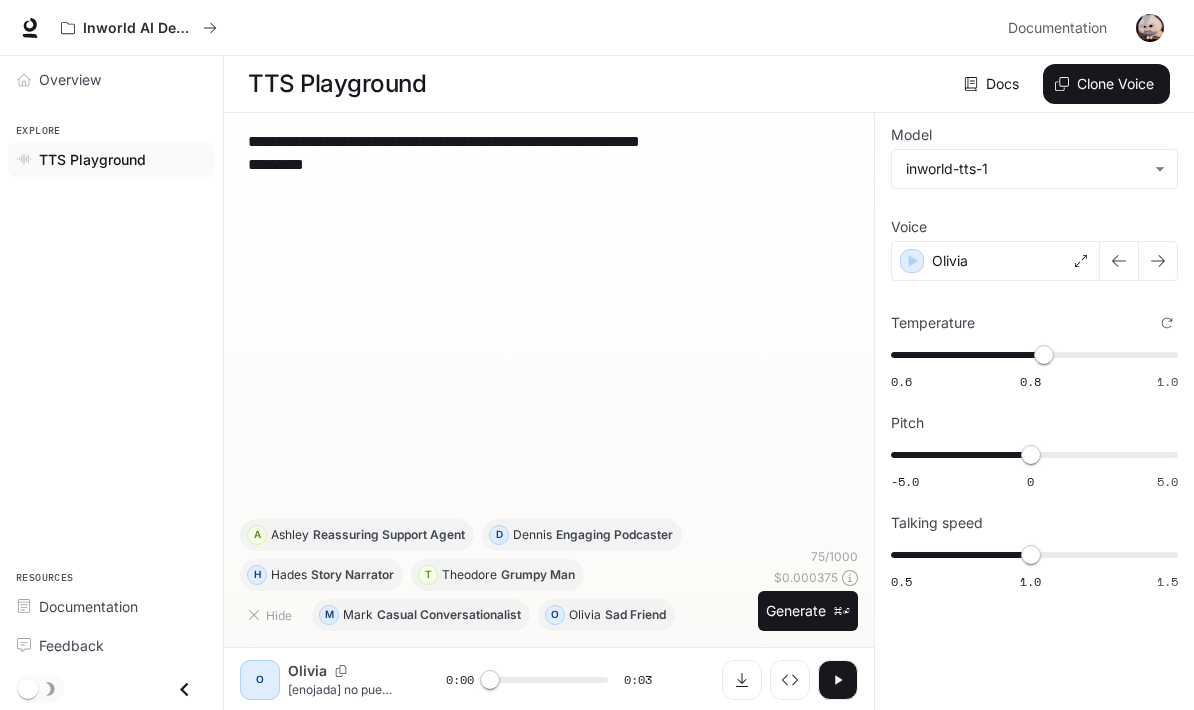click at bounding box center [28, 159] 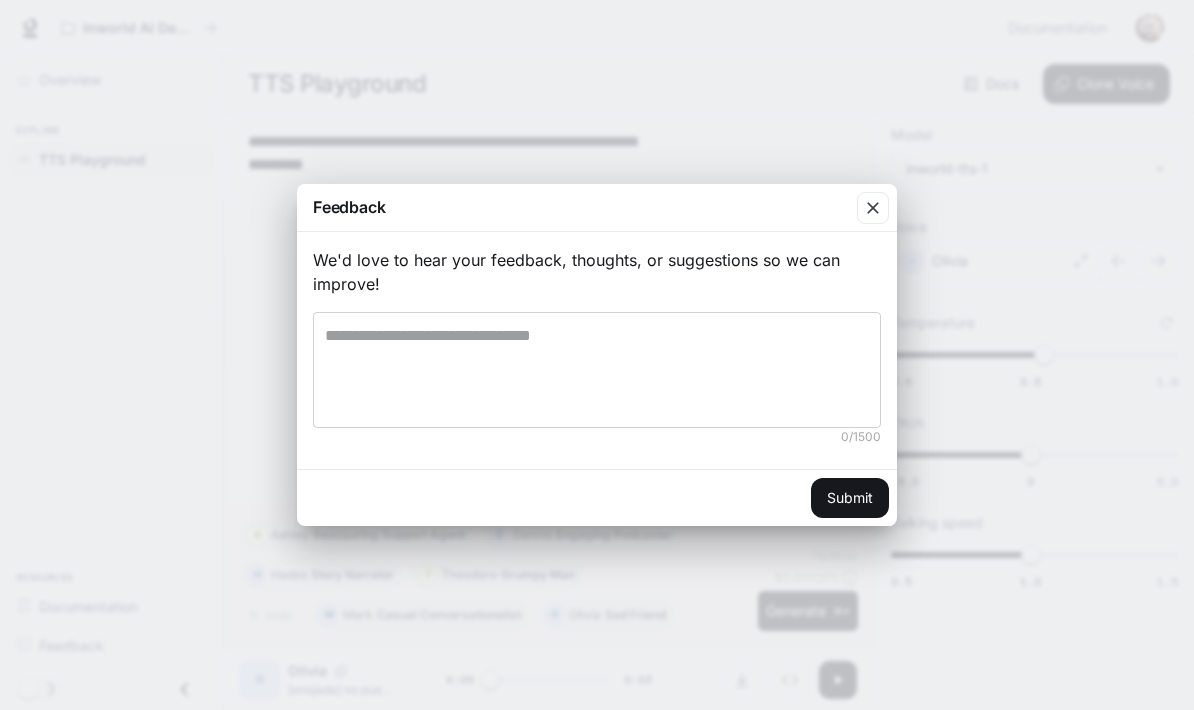click at bounding box center (597, 370) 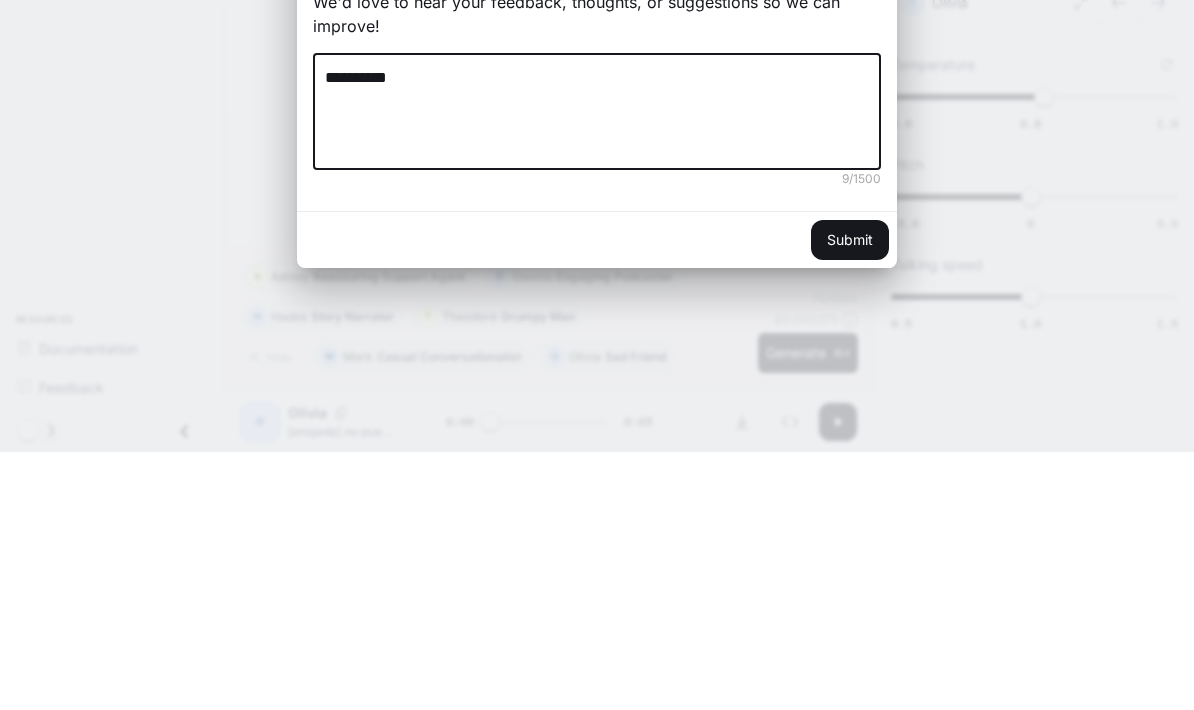 scroll, scrollTop: 81, scrollLeft: 0, axis: vertical 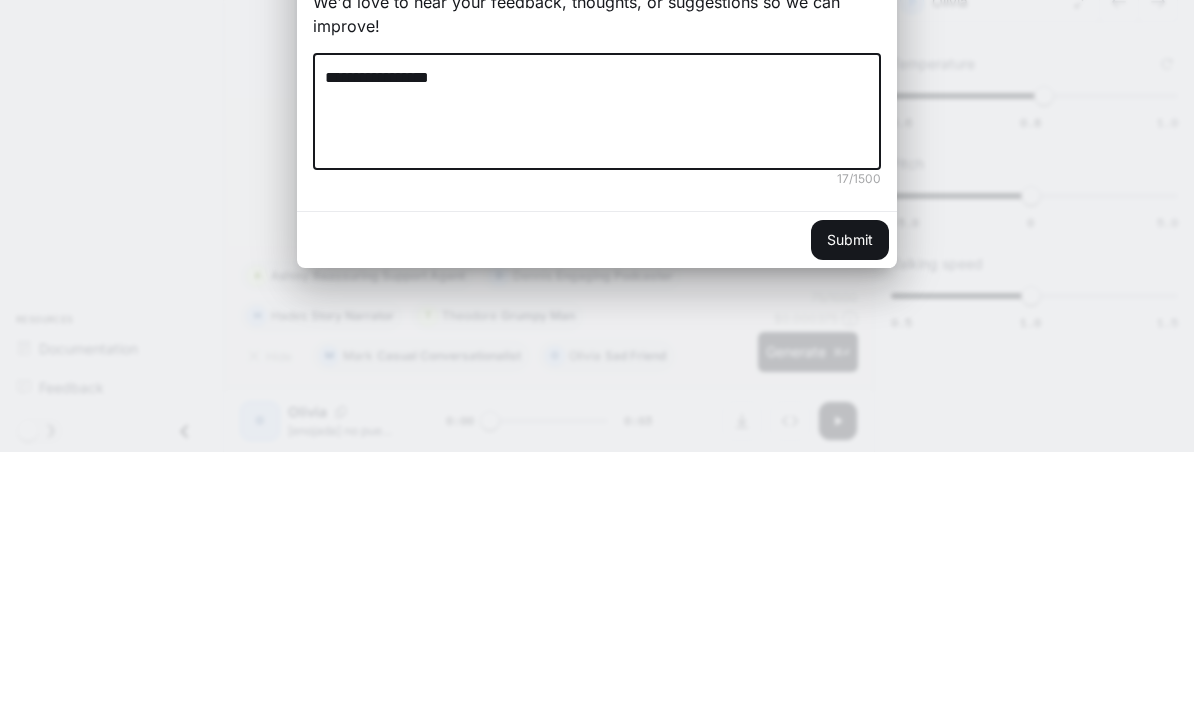 type on "**********" 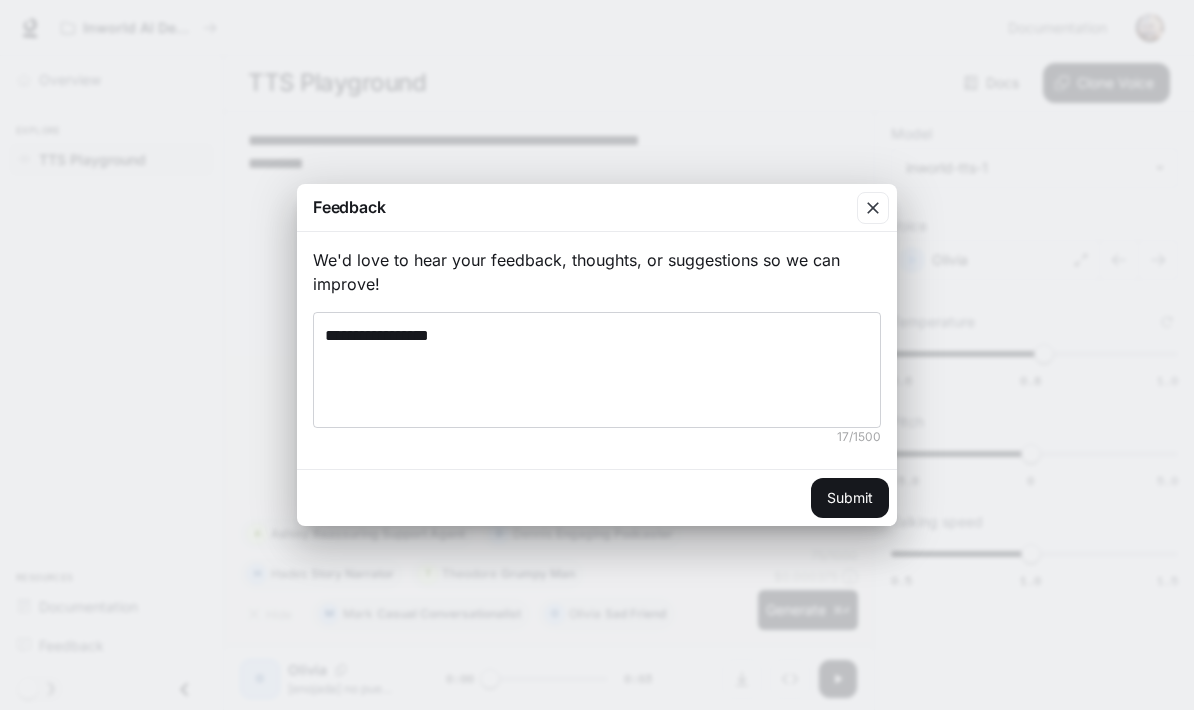 click 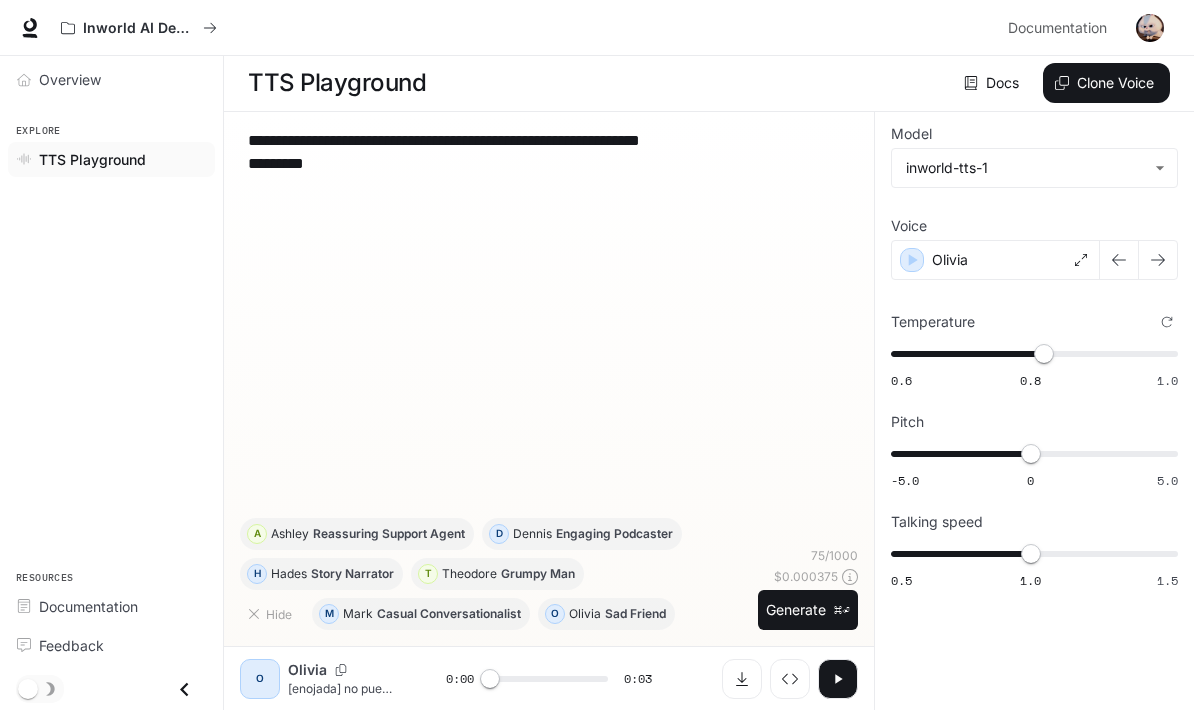 click on "Grumpy Man" at bounding box center (538, 574) 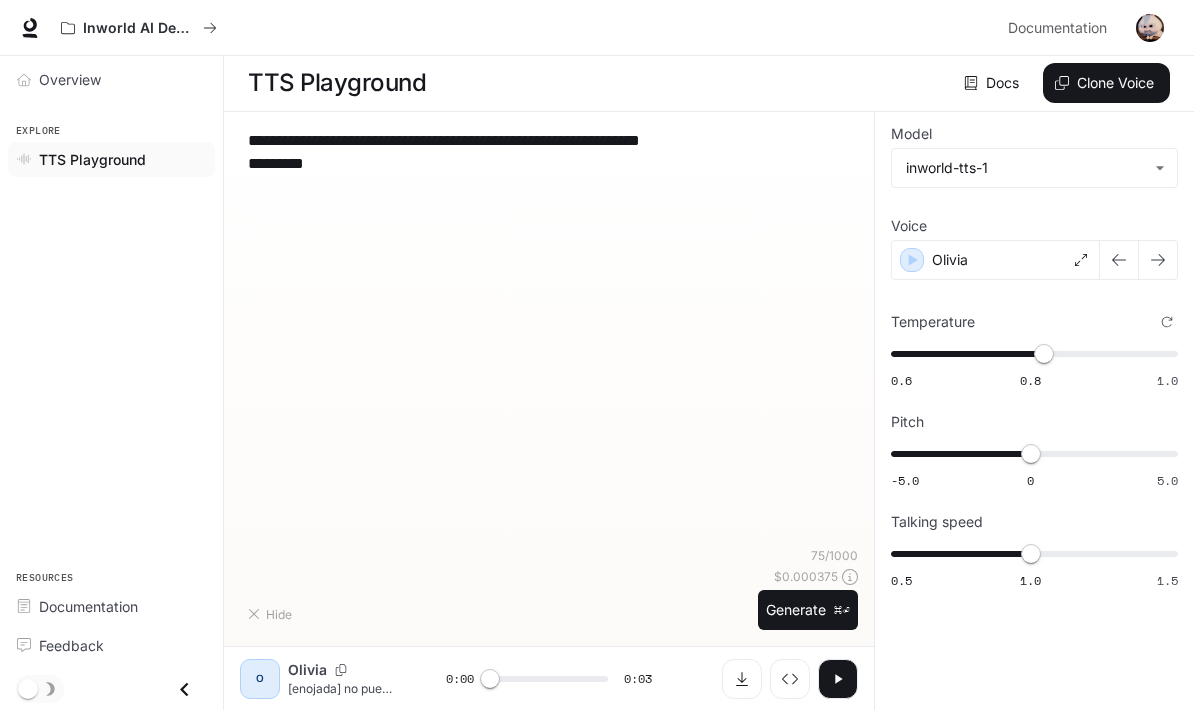 type on "**********" 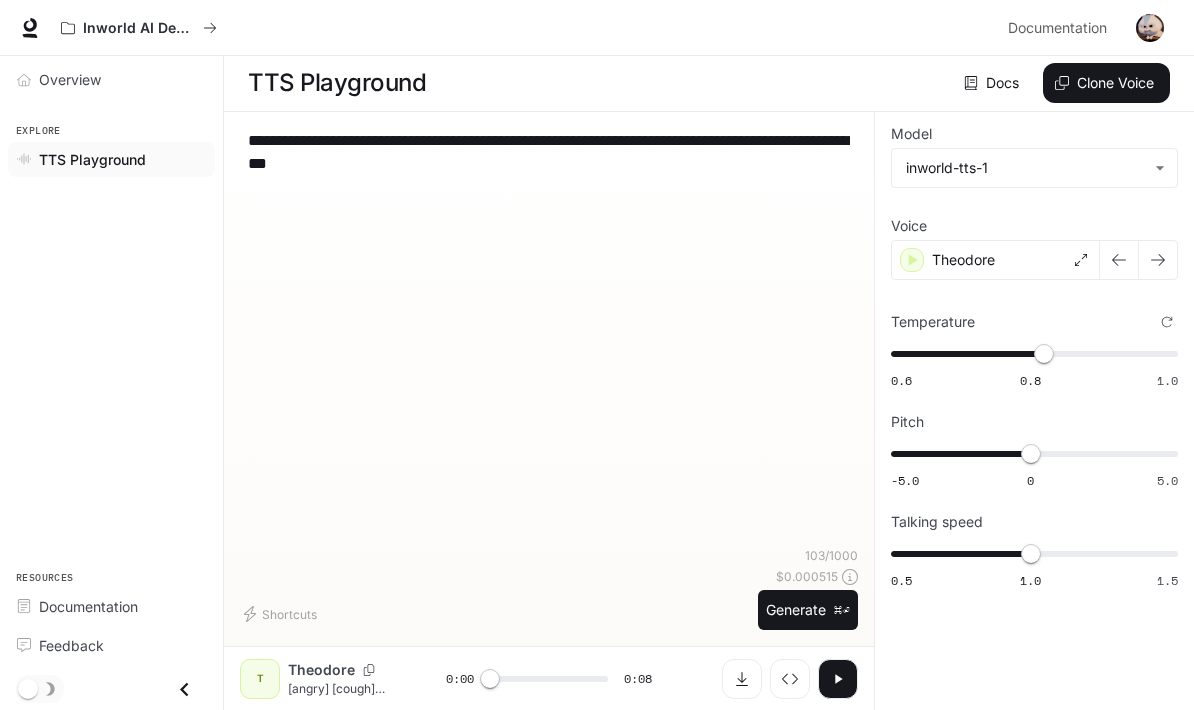 scroll, scrollTop: 1, scrollLeft: 0, axis: vertical 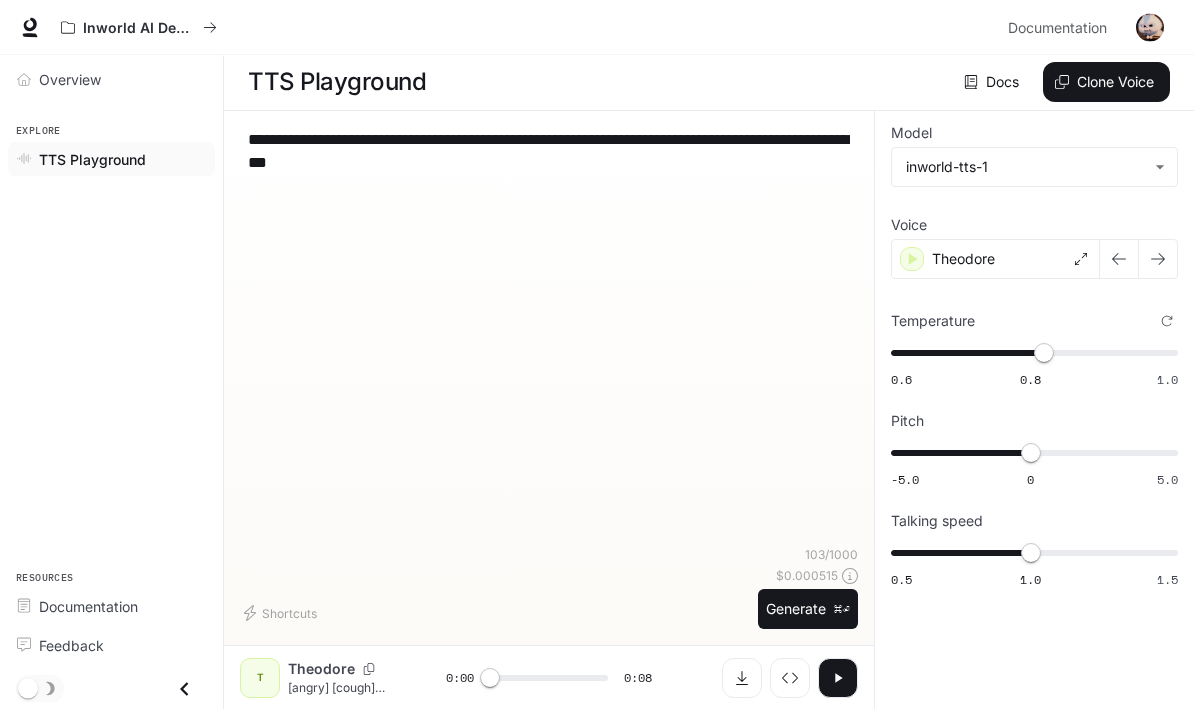 click on "**********" at bounding box center [549, 152] 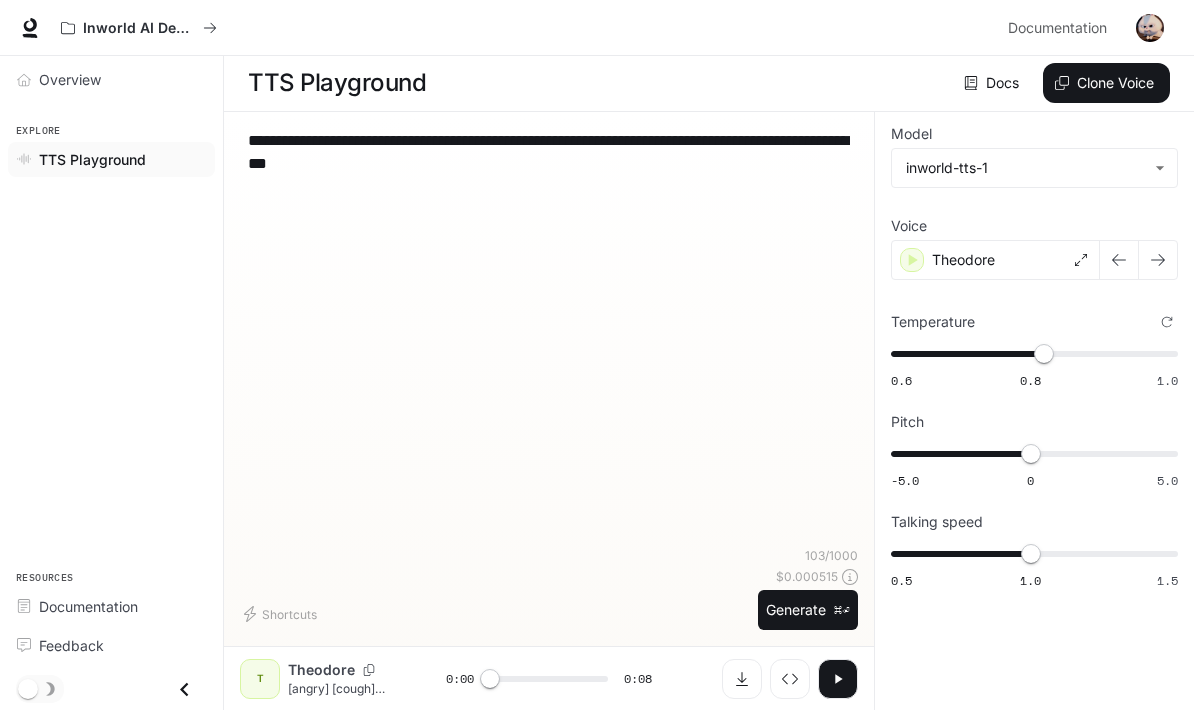 click on "**********" at bounding box center (549, 337) 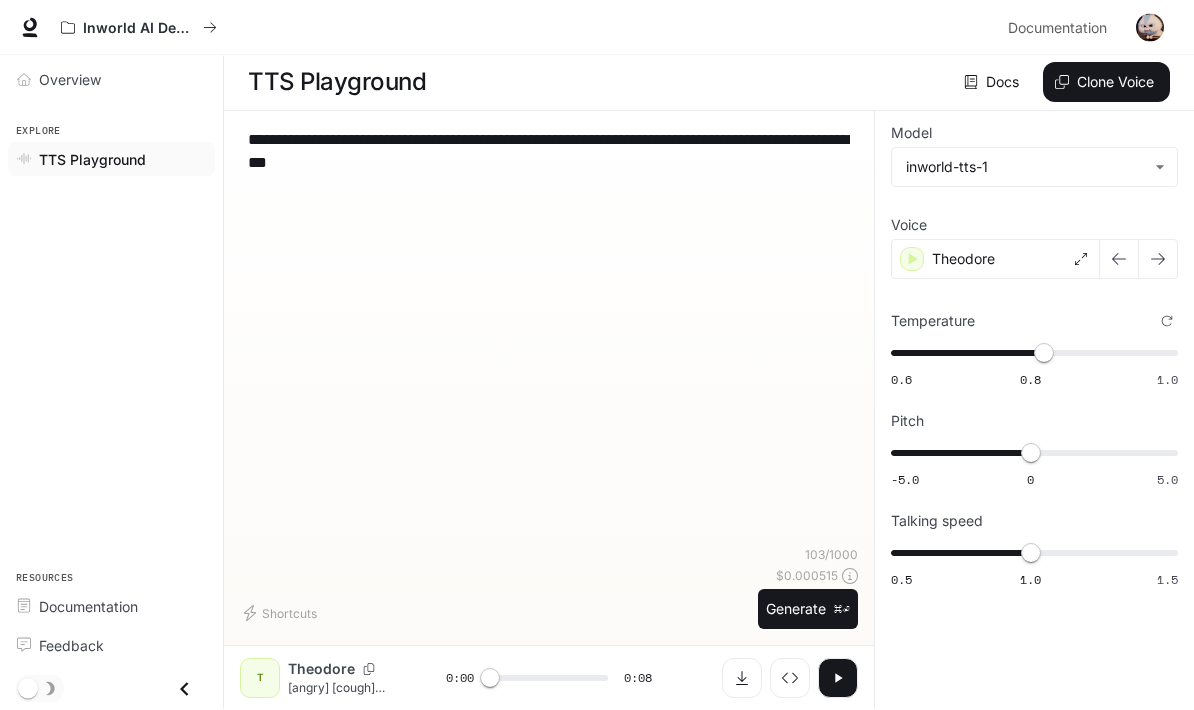 scroll, scrollTop: 81, scrollLeft: 0, axis: vertical 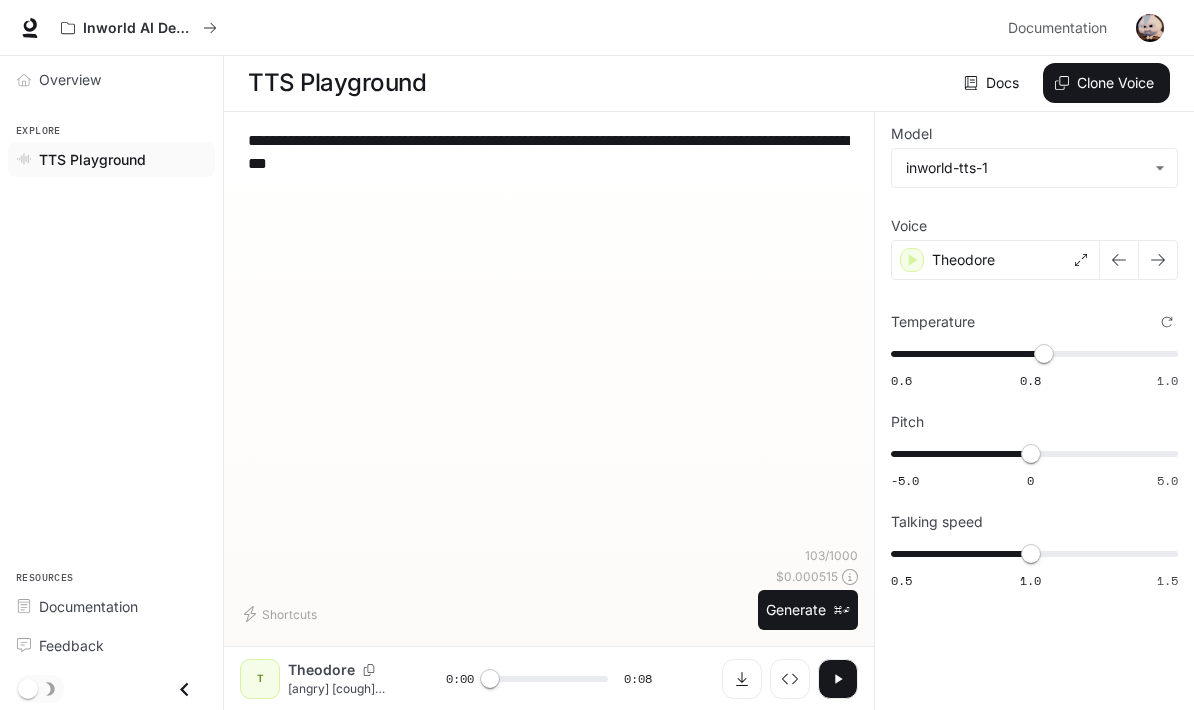 click on "Generate ⌘⏎" at bounding box center [808, 610] 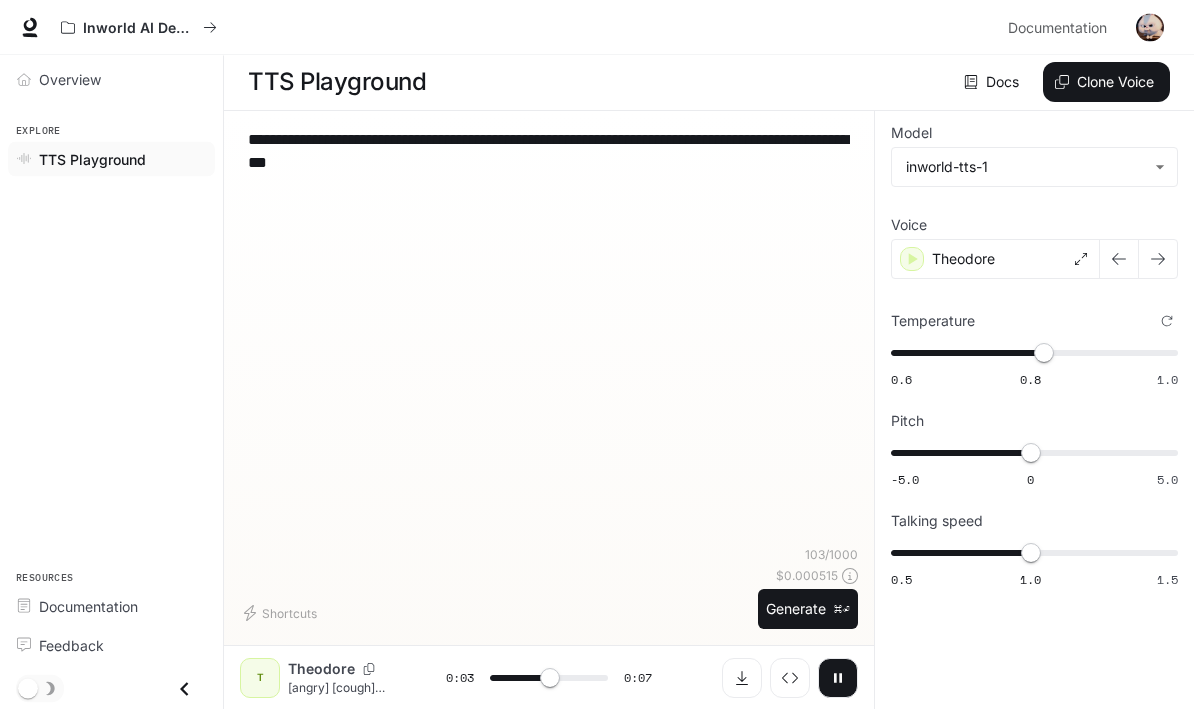 scroll, scrollTop: 57, scrollLeft: 0, axis: vertical 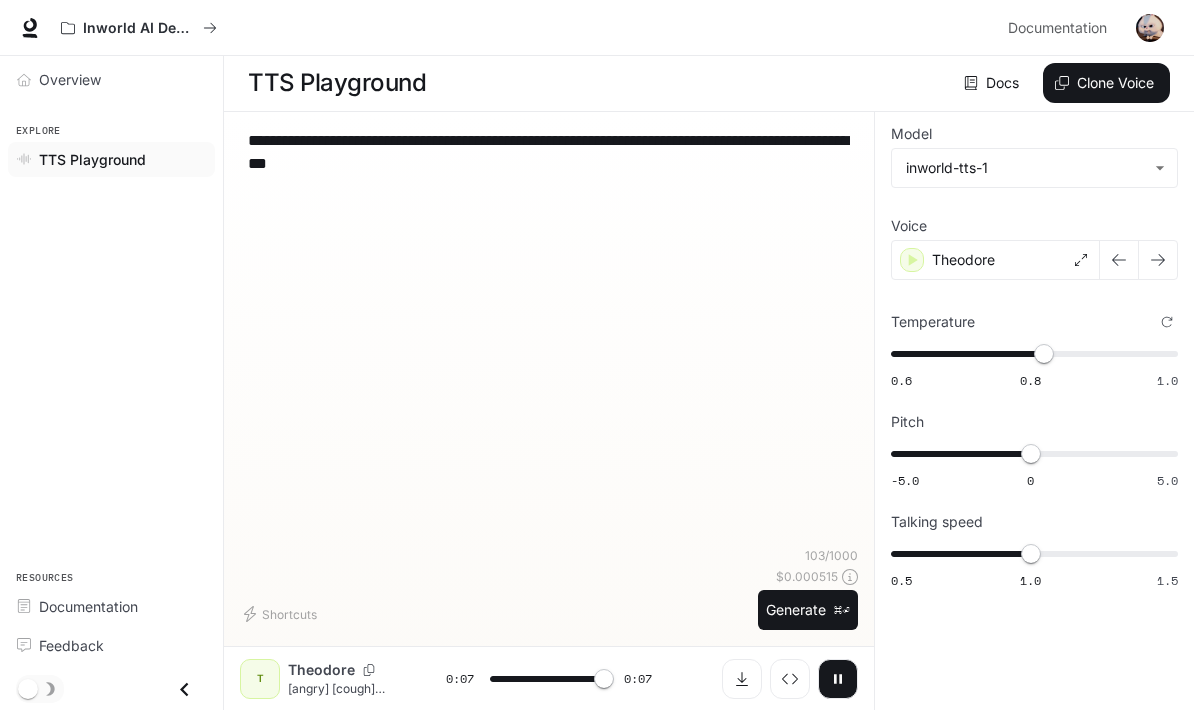 type on "*" 